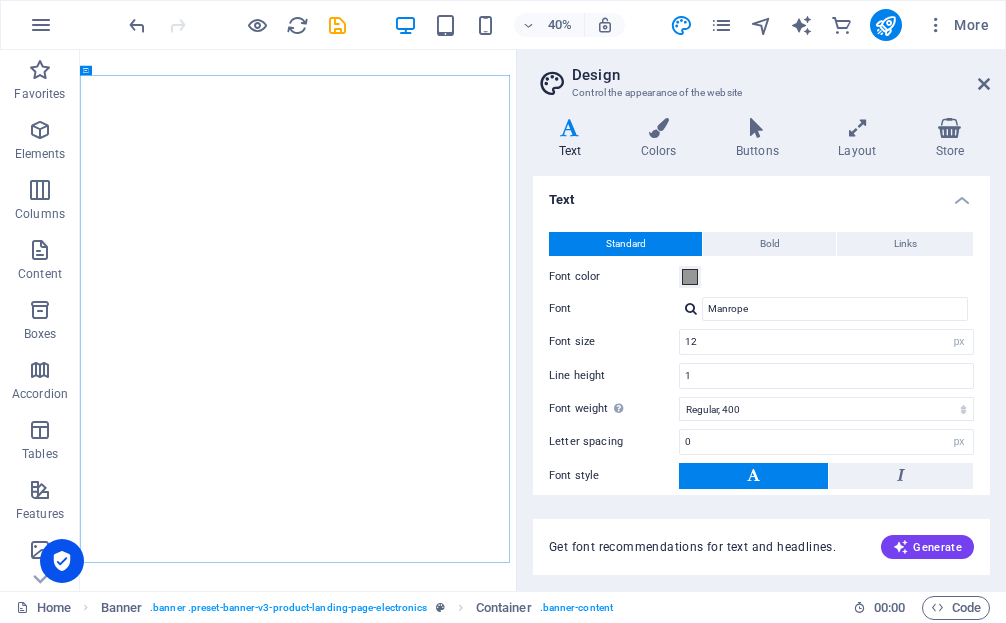 select on "px" 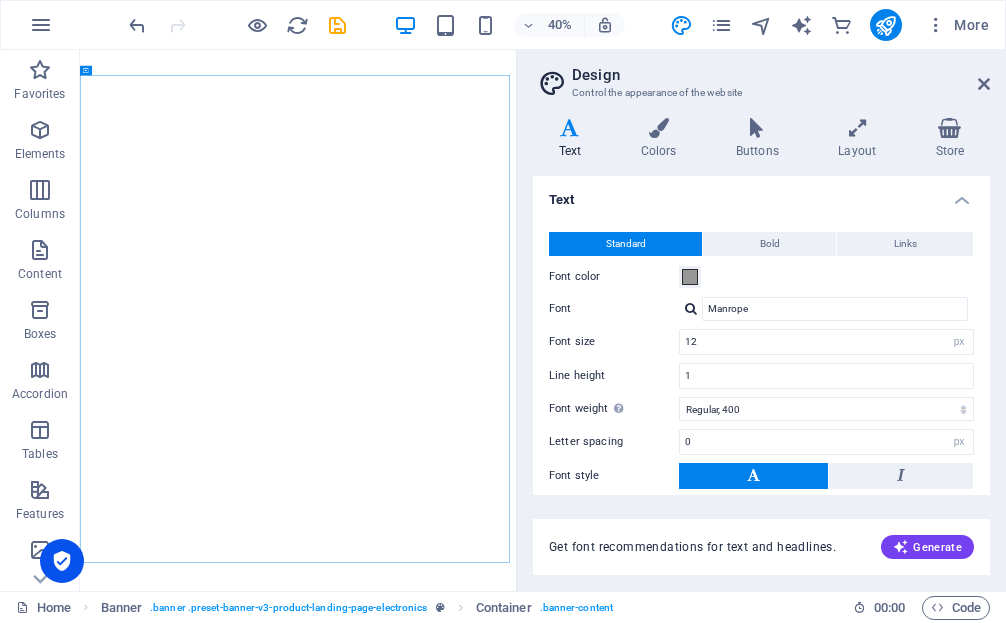 scroll, scrollTop: 0, scrollLeft: 0, axis: both 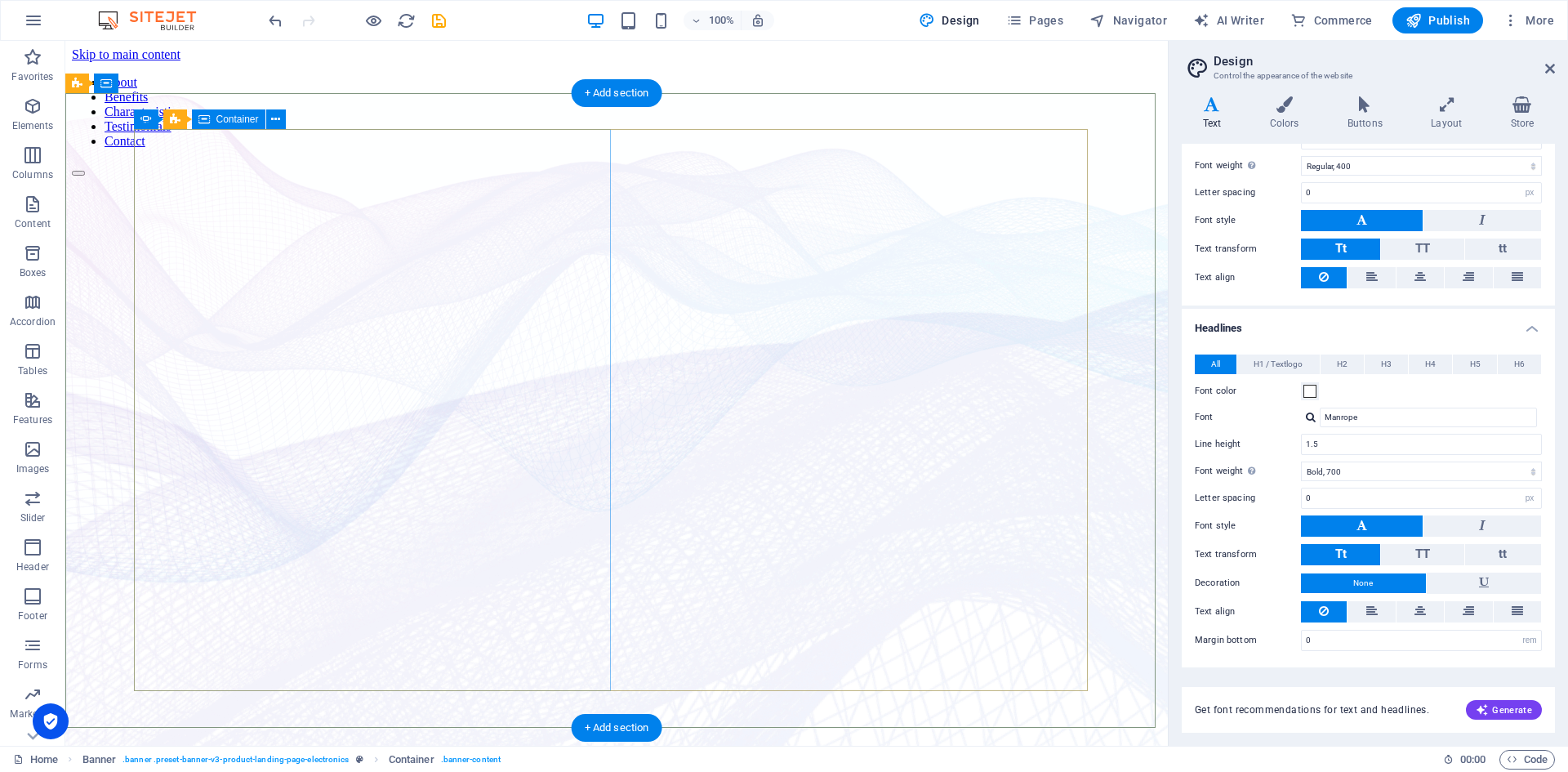 click on "Data That Drives Decisions,    Insights That Power Growth Transform data into actionable insights for smarter decisions and business growth.  Learn more" at bounding box center (-392, 1027) 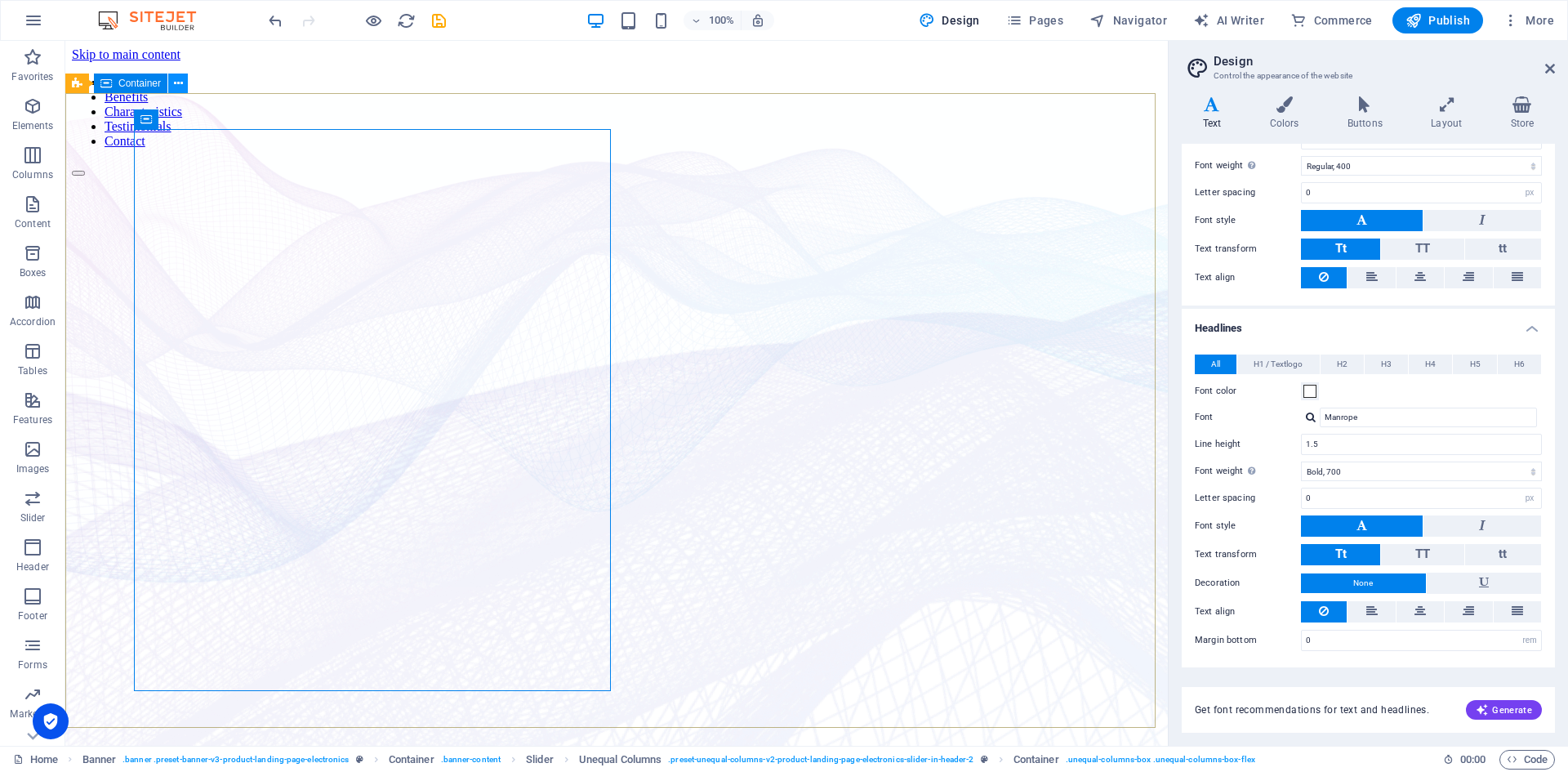 click at bounding box center [178, 83] 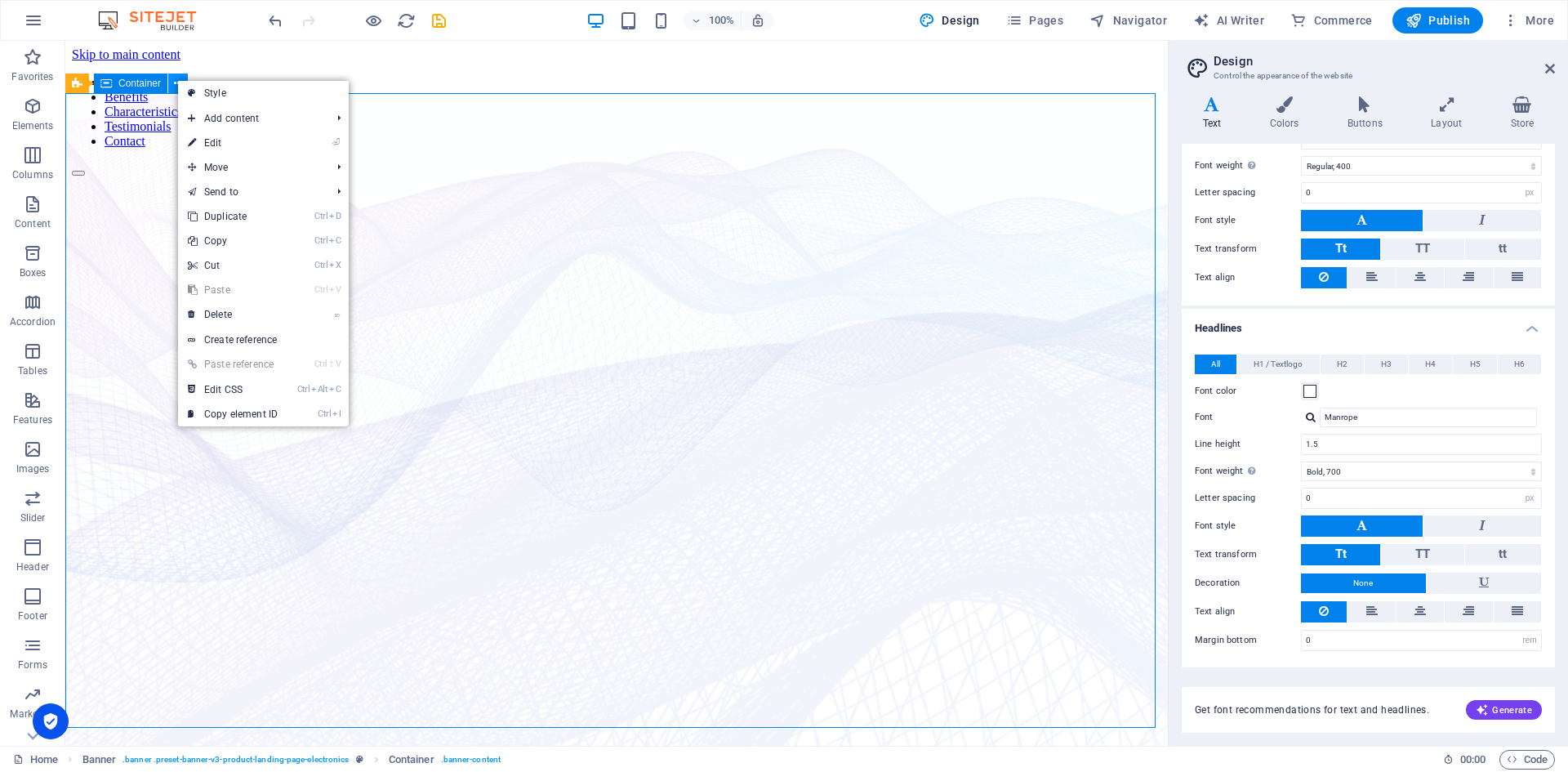 click at bounding box center [178, 83] 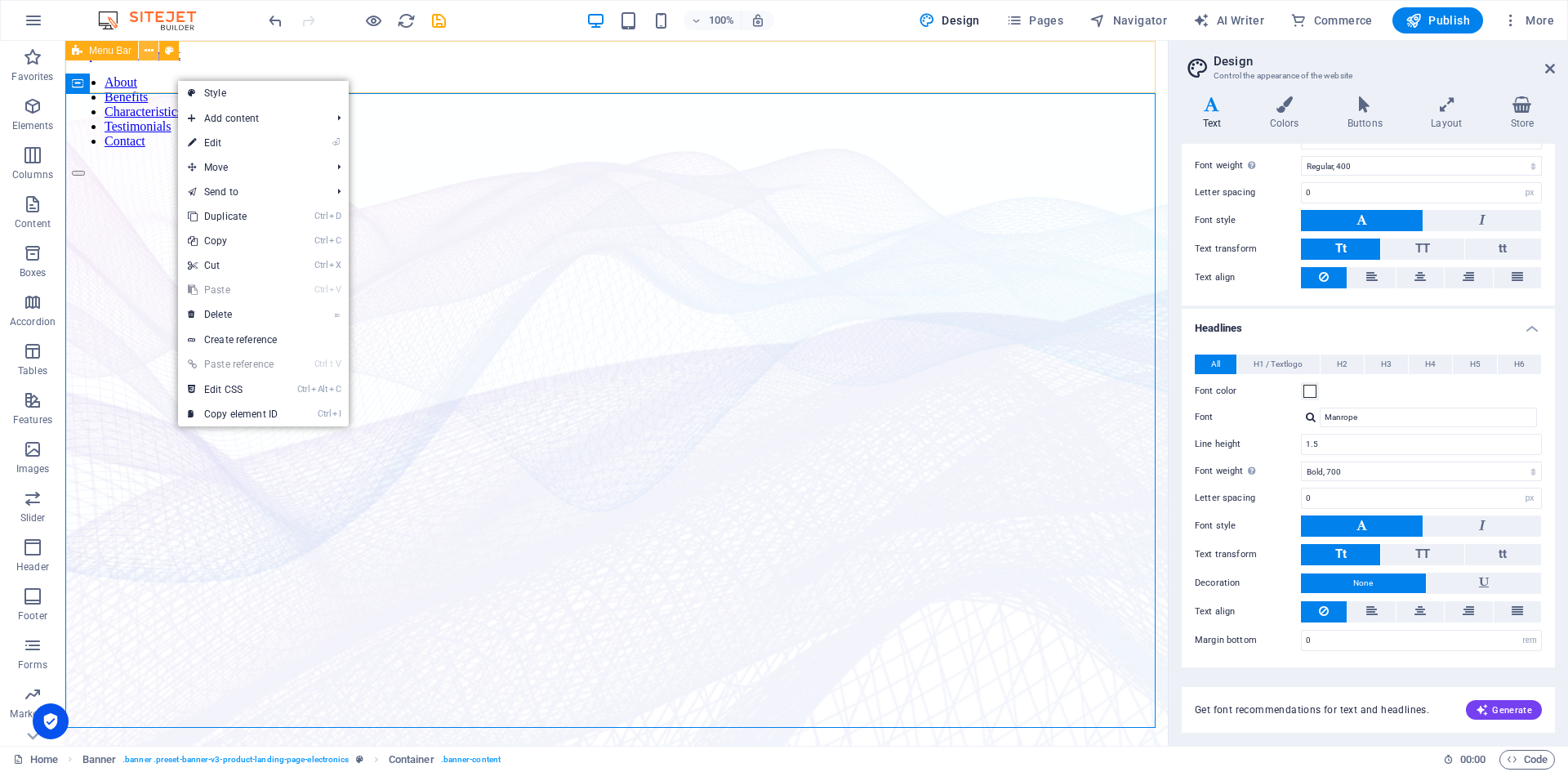 click at bounding box center (149, 51) 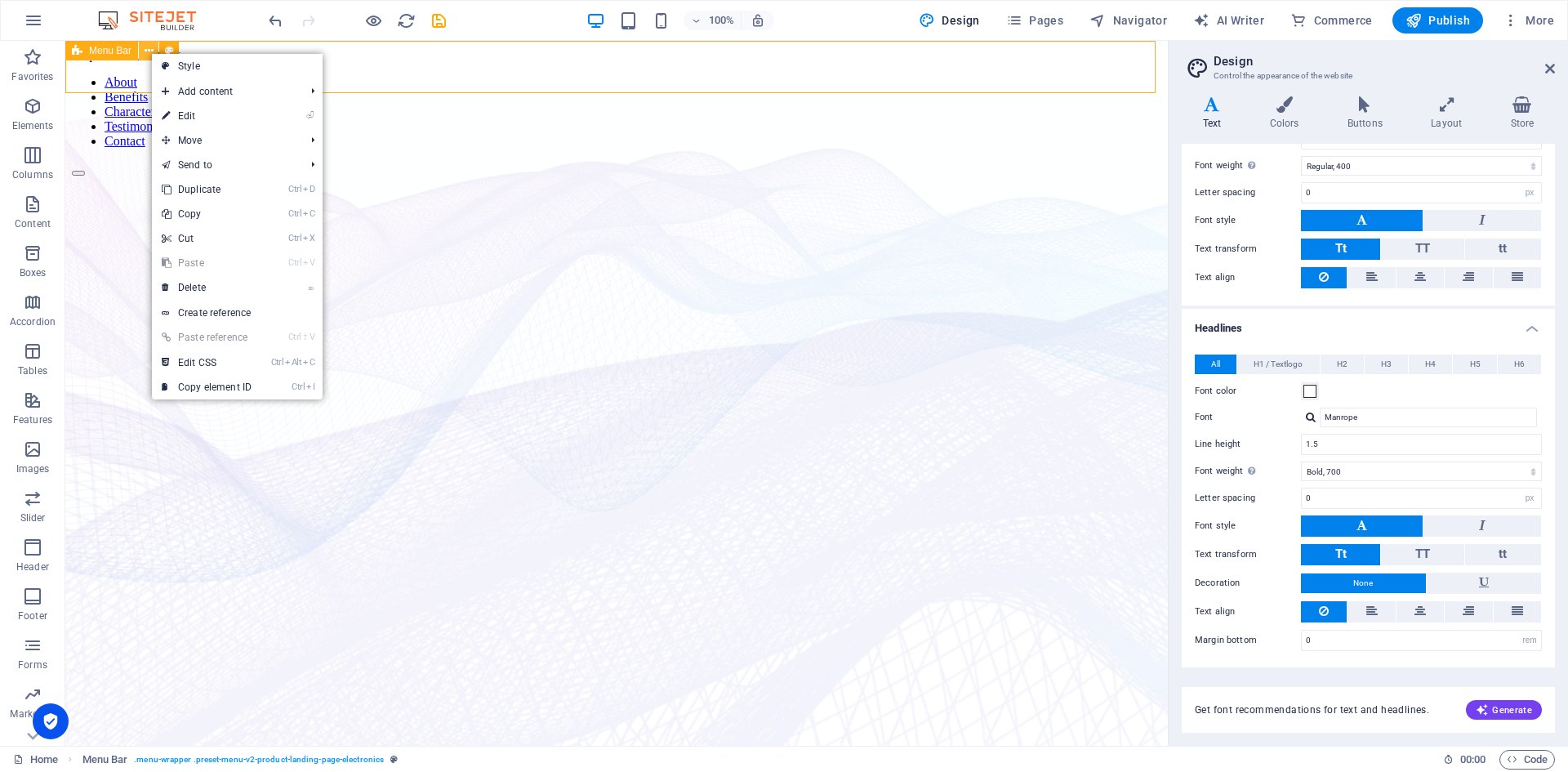 click at bounding box center (149, 51) 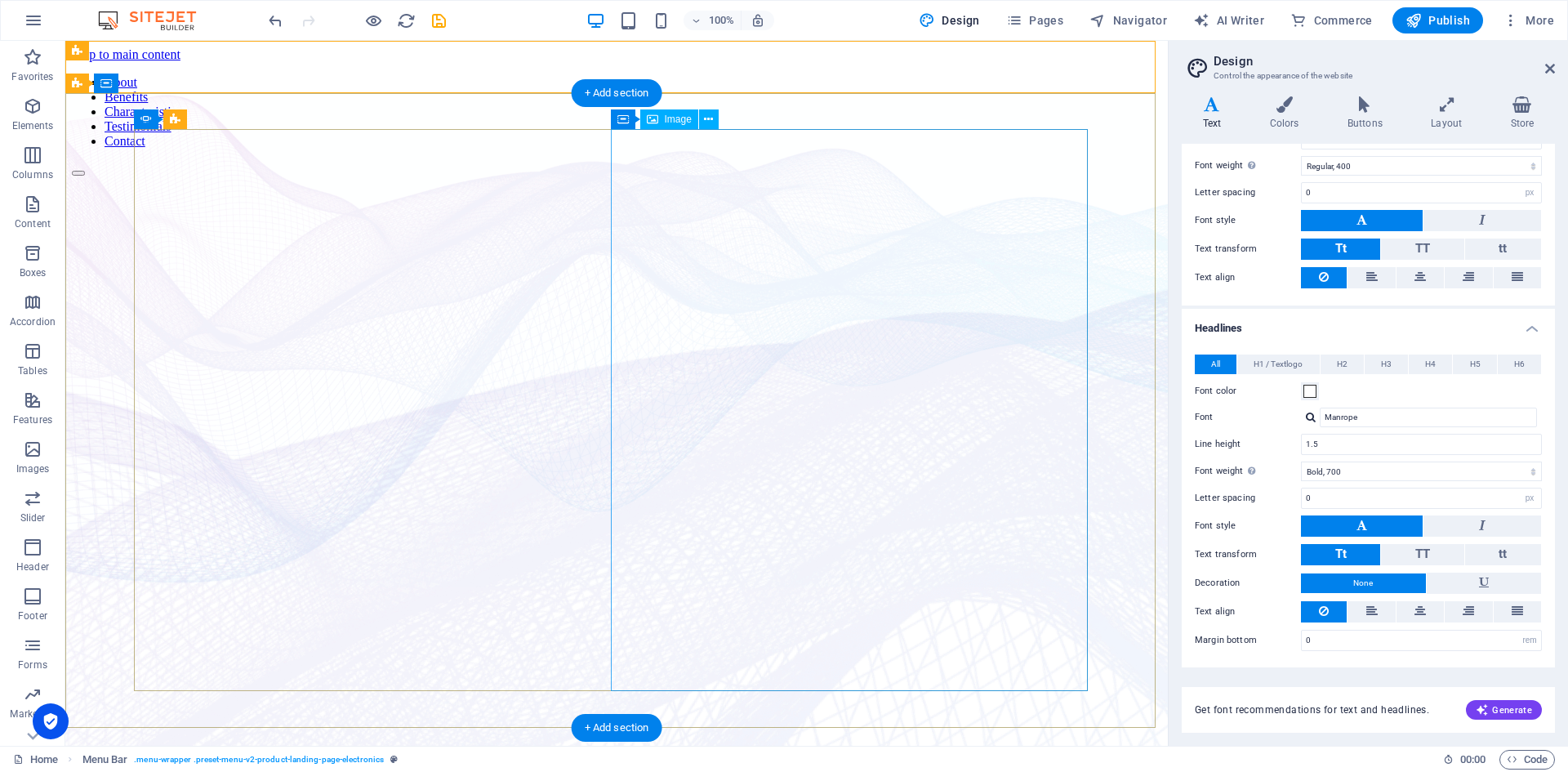 click at bounding box center [-392, 1679] 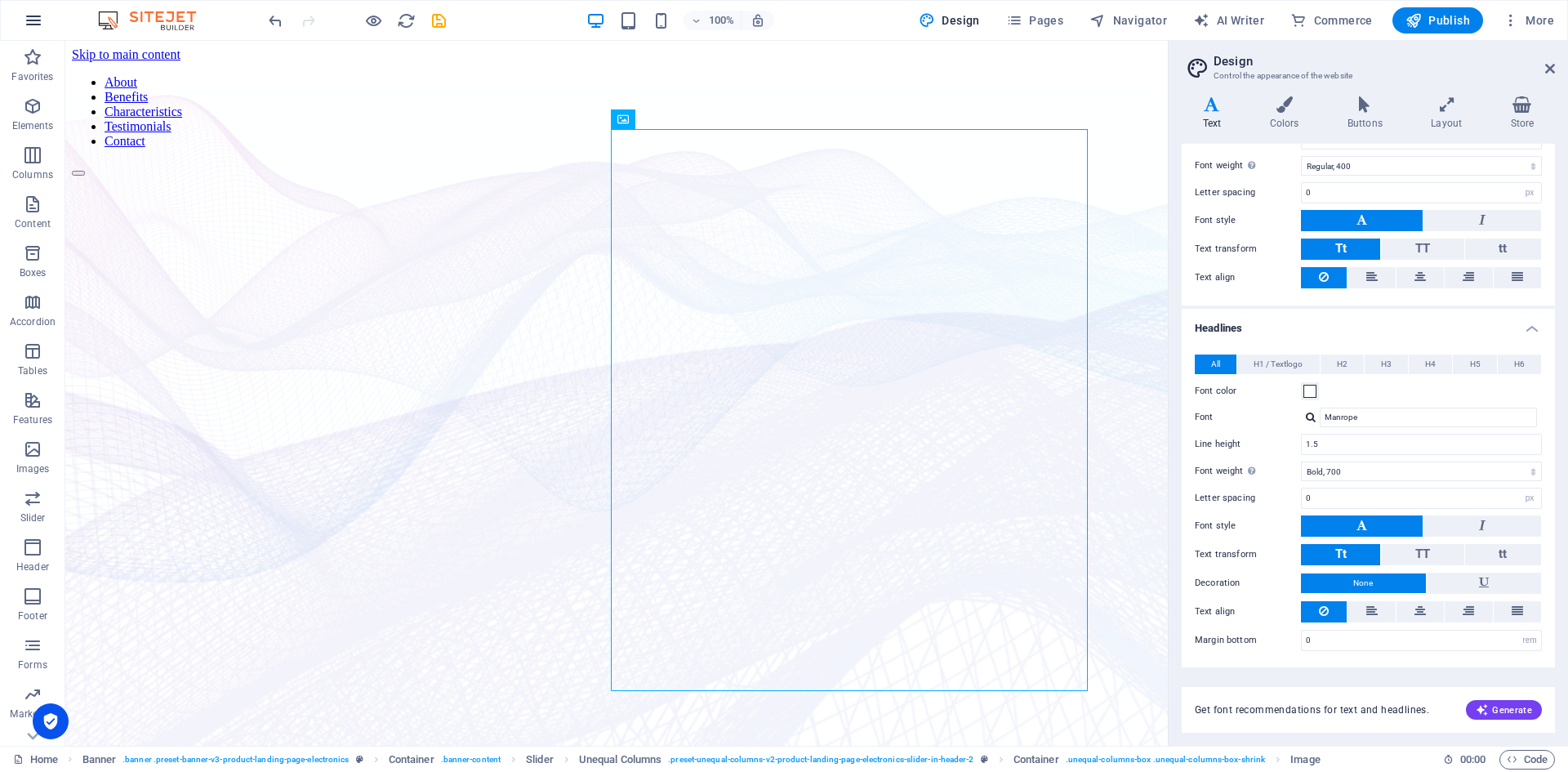 click at bounding box center [33, 20] 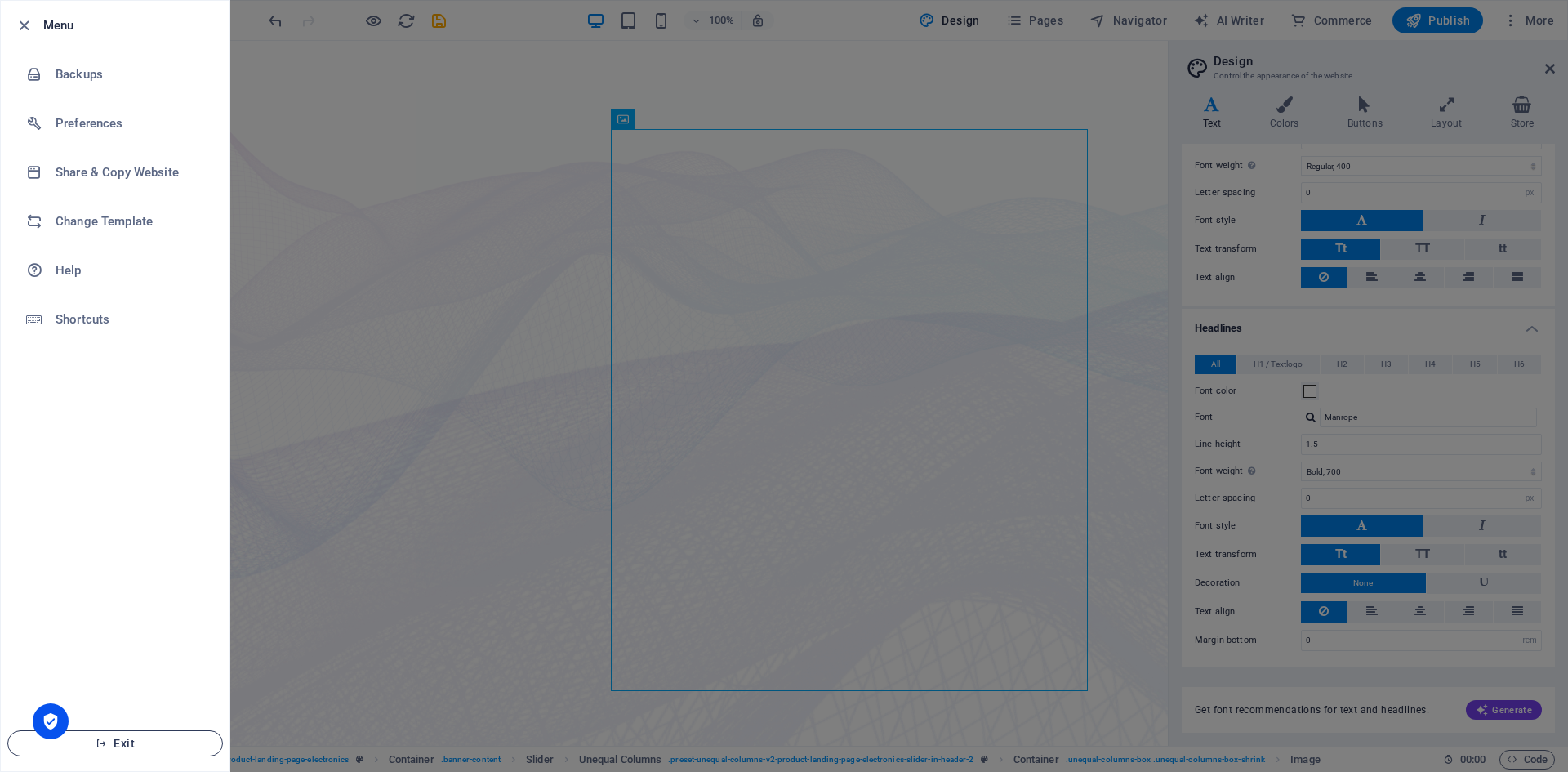 click on "Exit" at bounding box center [115, 743] 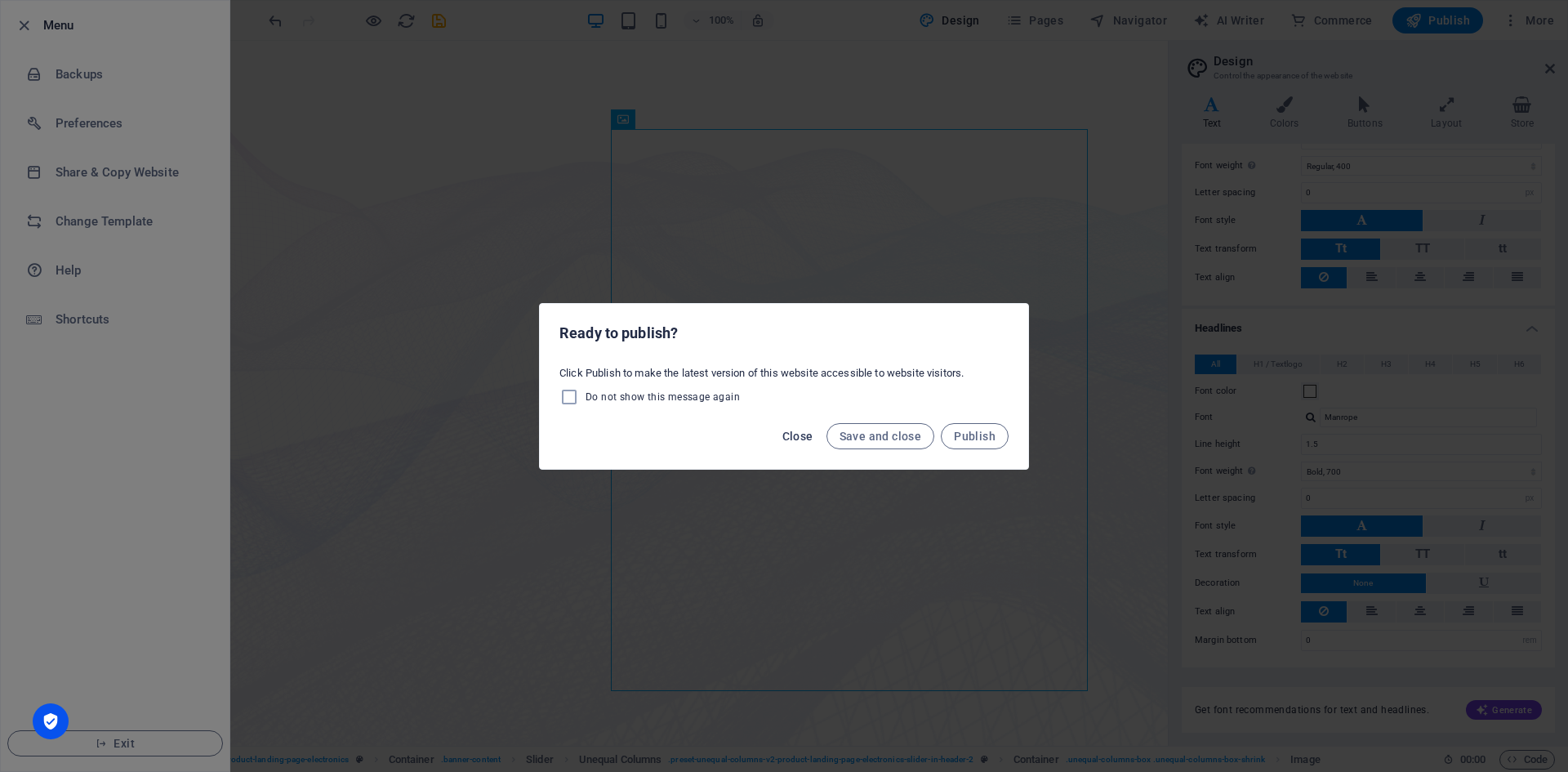 click on "Close" at bounding box center [798, 436] 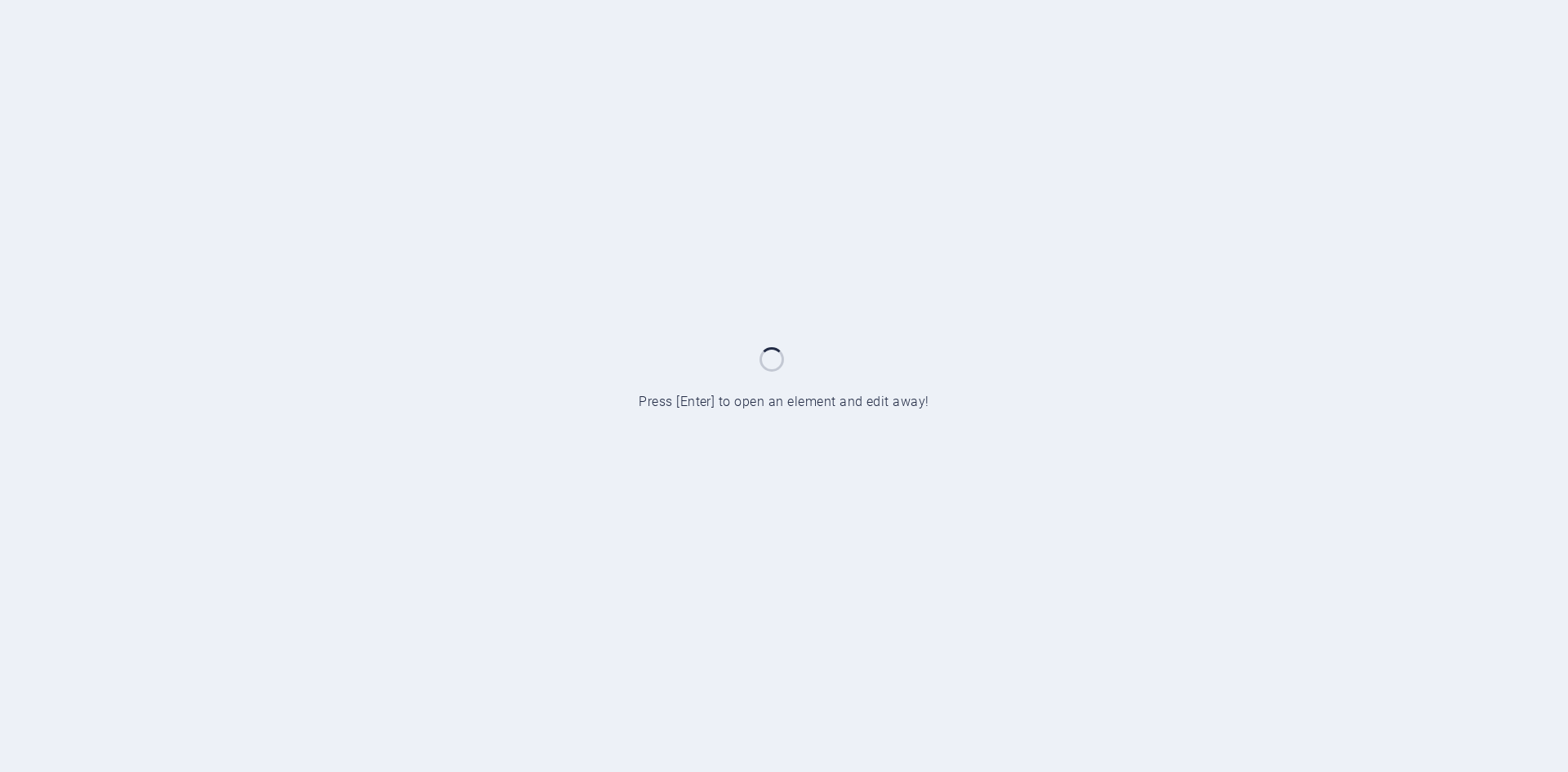 scroll, scrollTop: 0, scrollLeft: 0, axis: both 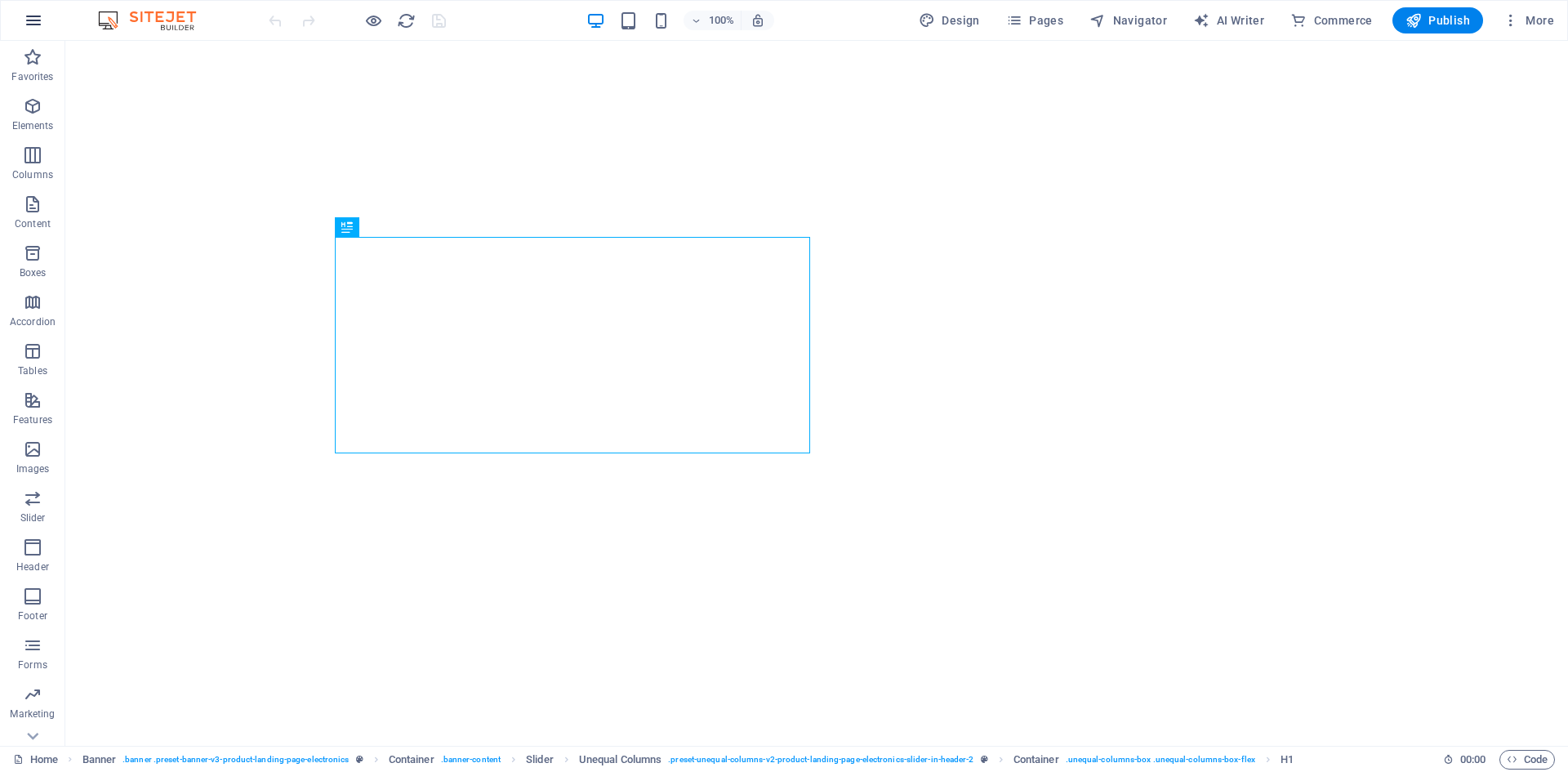 click at bounding box center [33, 20] 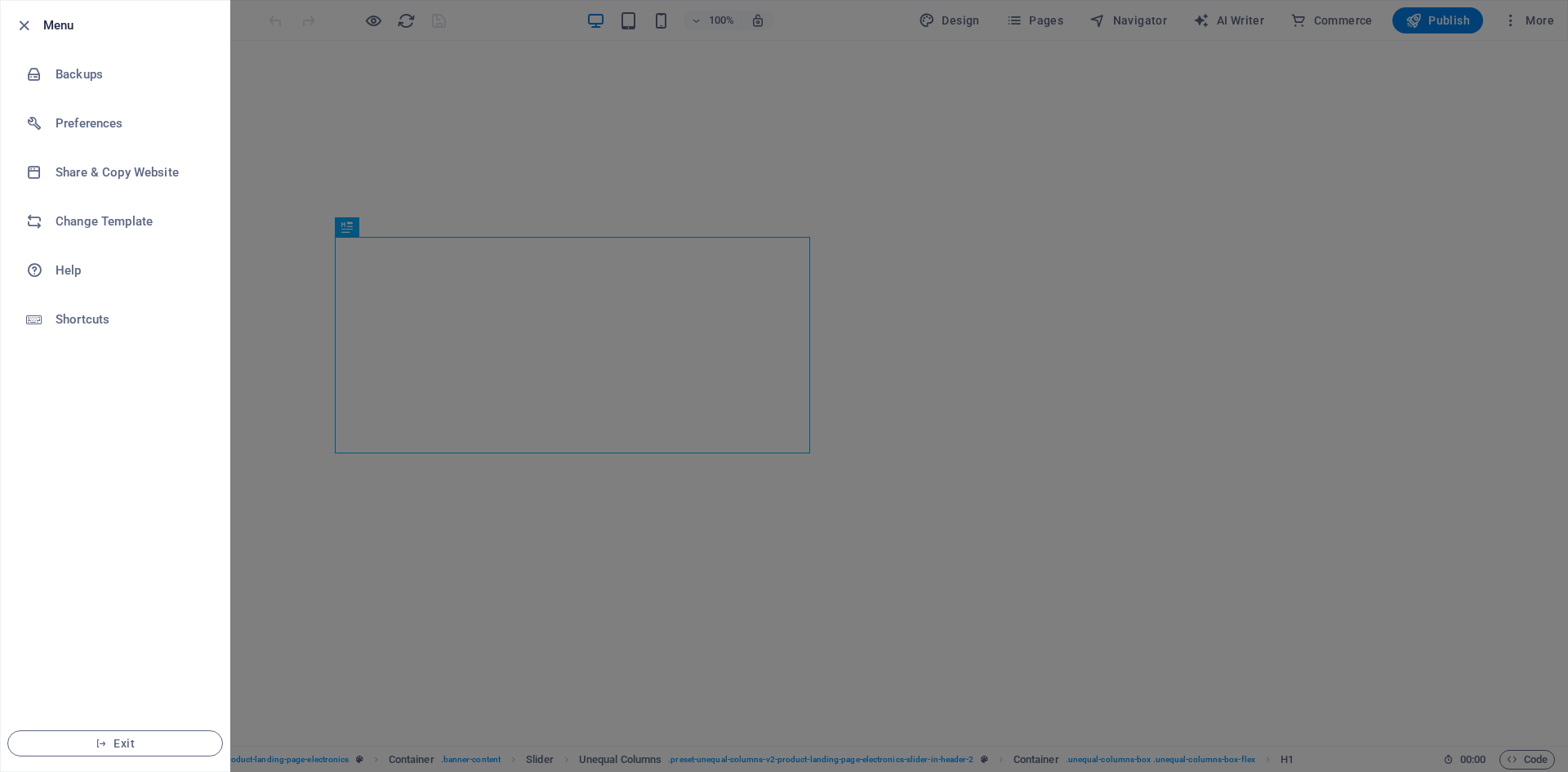 click at bounding box center (24, 25) 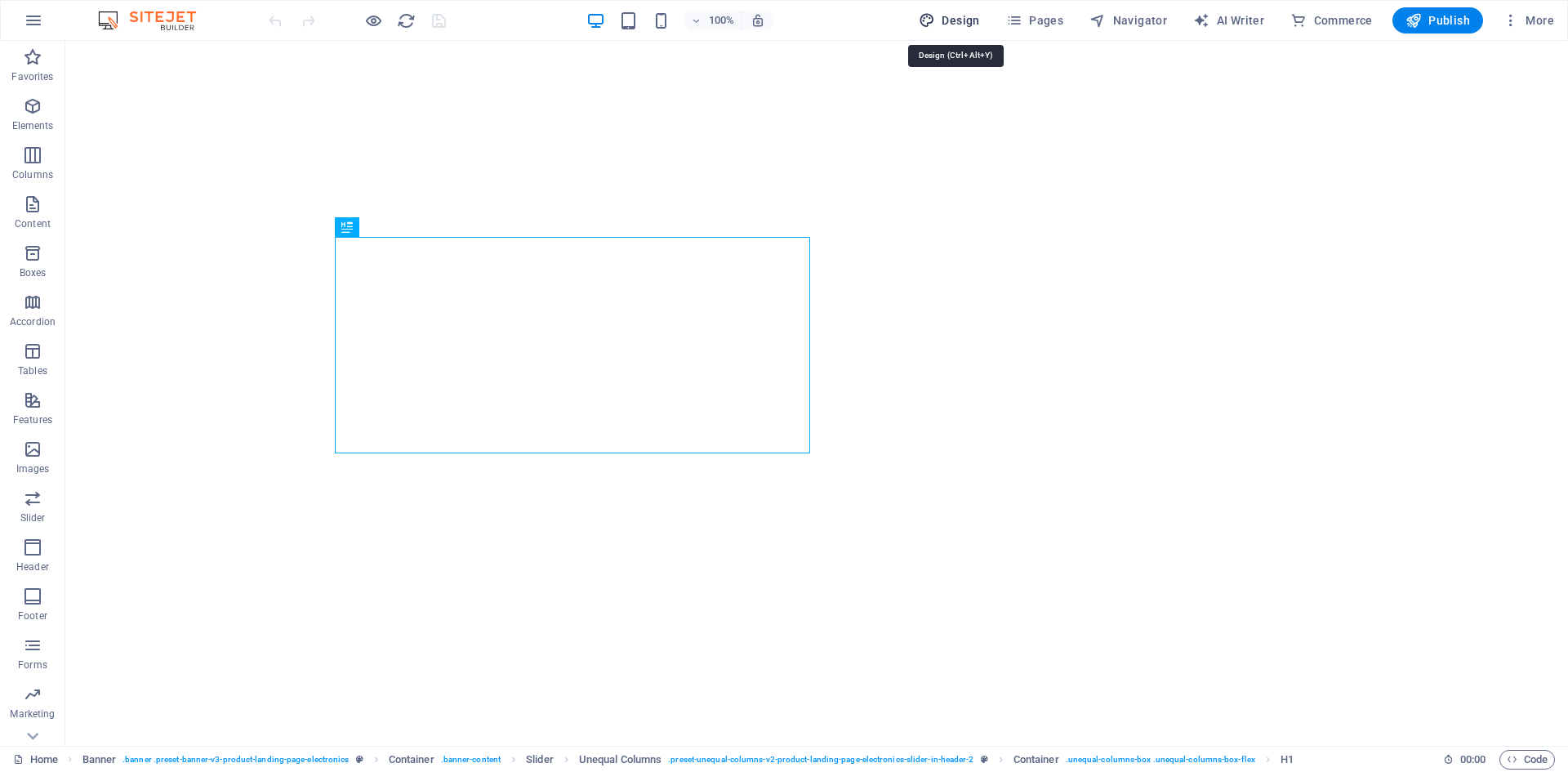 click on "Design" at bounding box center [949, 20] 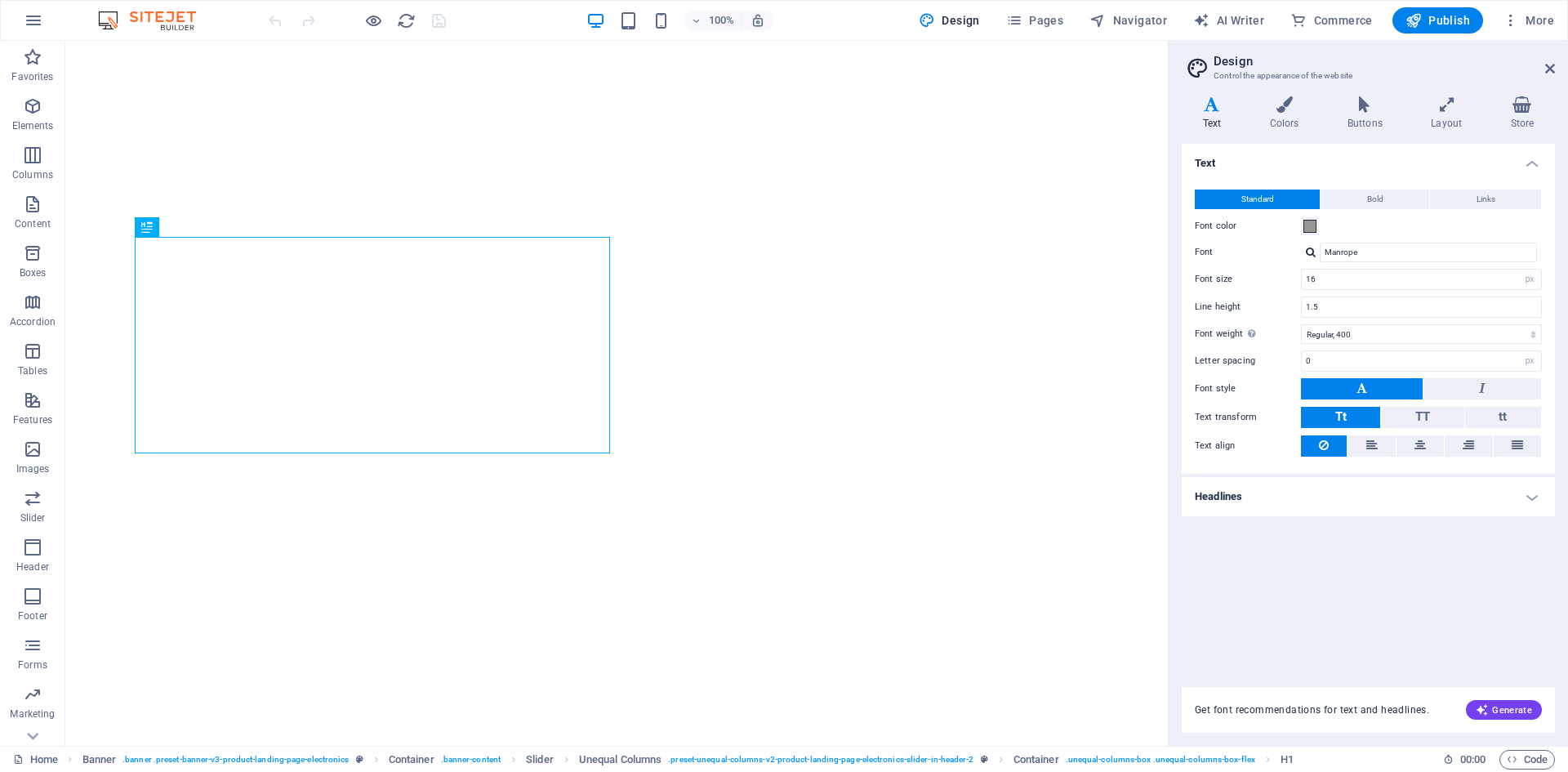 click on "Design" at bounding box center (1384, 61) 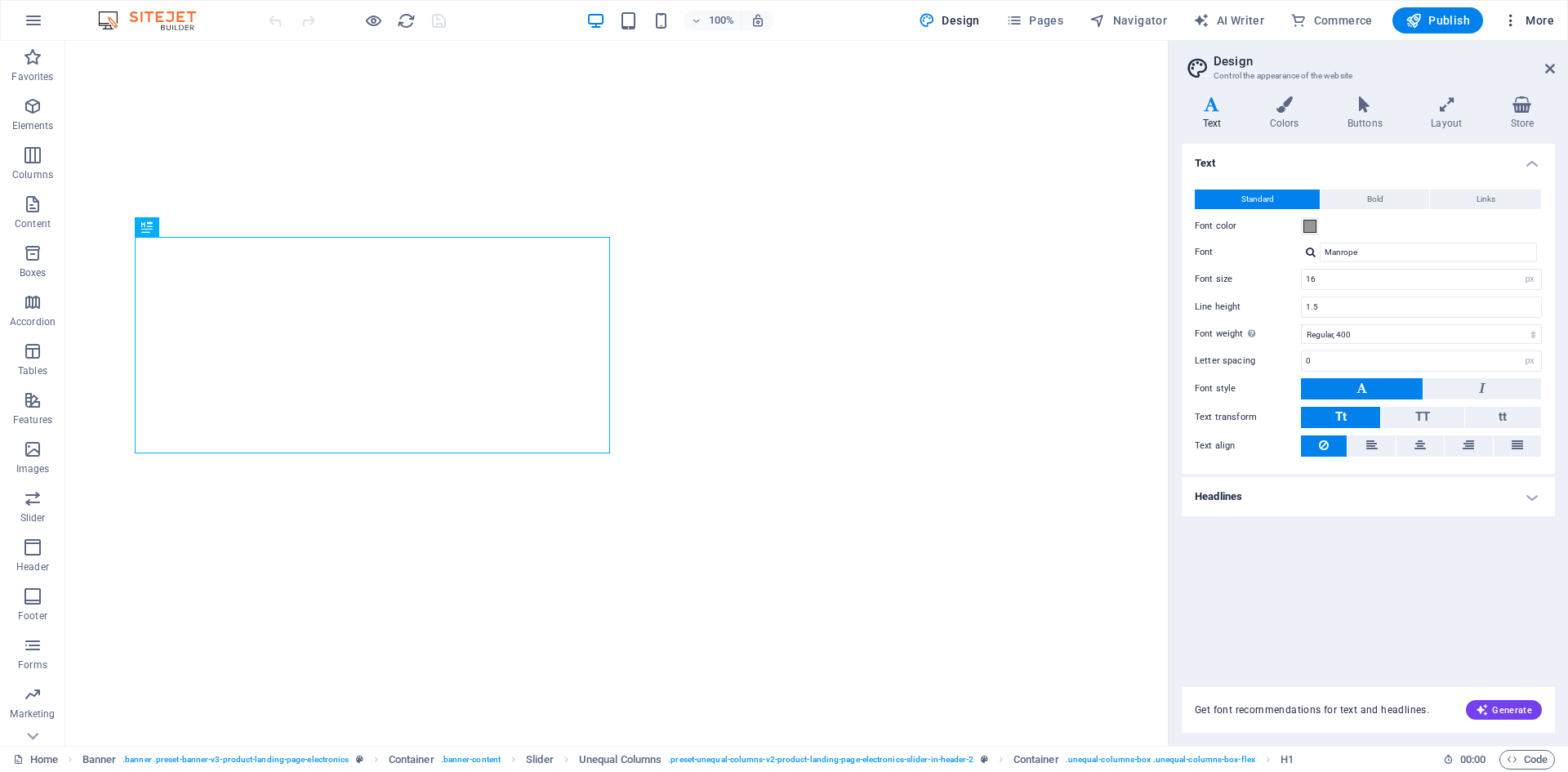 click on "More" at bounding box center (1528, 20) 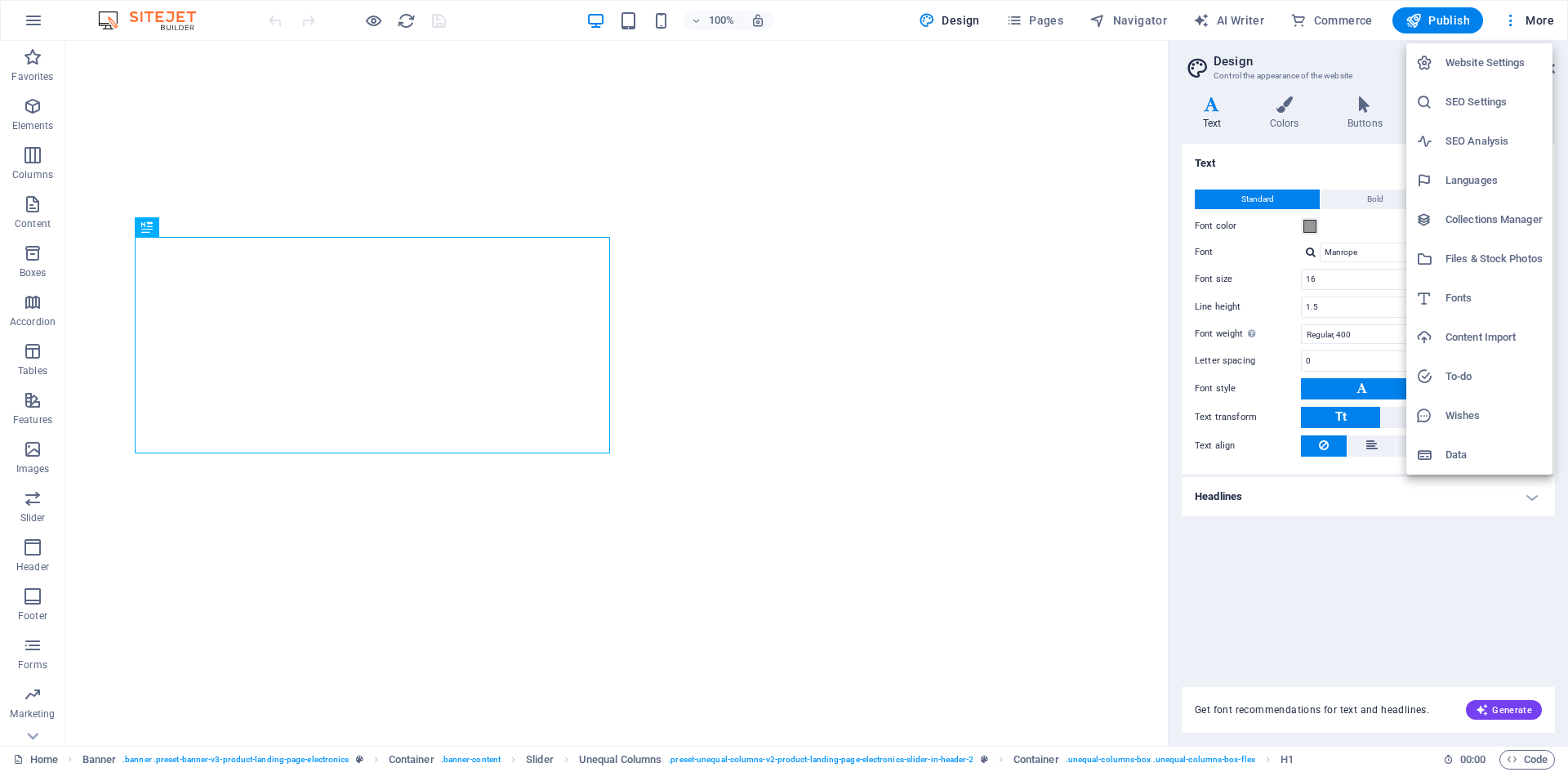 click on "Website Settings" at bounding box center [1494, 63] 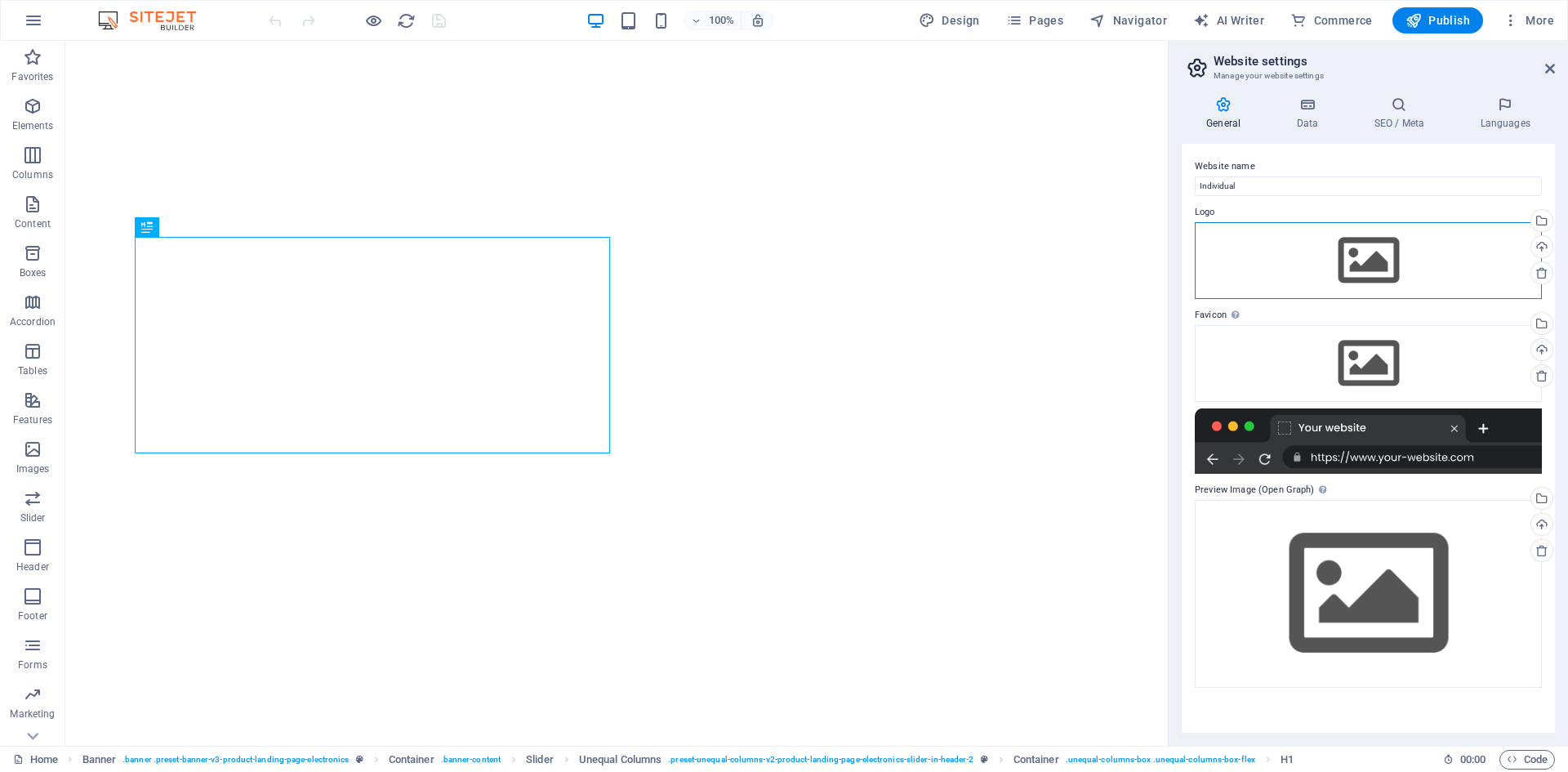 click on "Drag files here, click to choose files or select files from Files or our free stock photos & videos" at bounding box center (1368, 261) 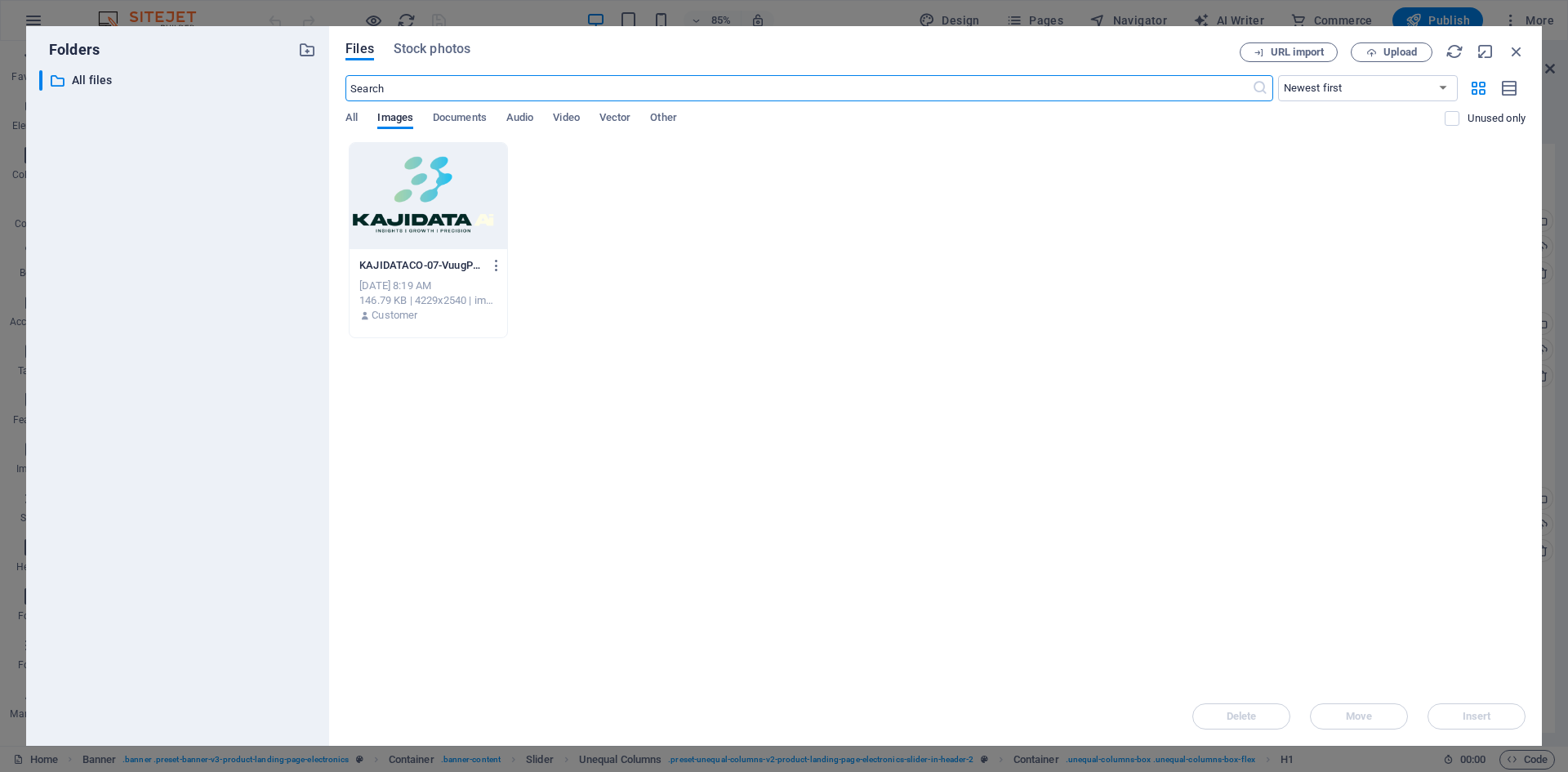 click at bounding box center (428, 196) 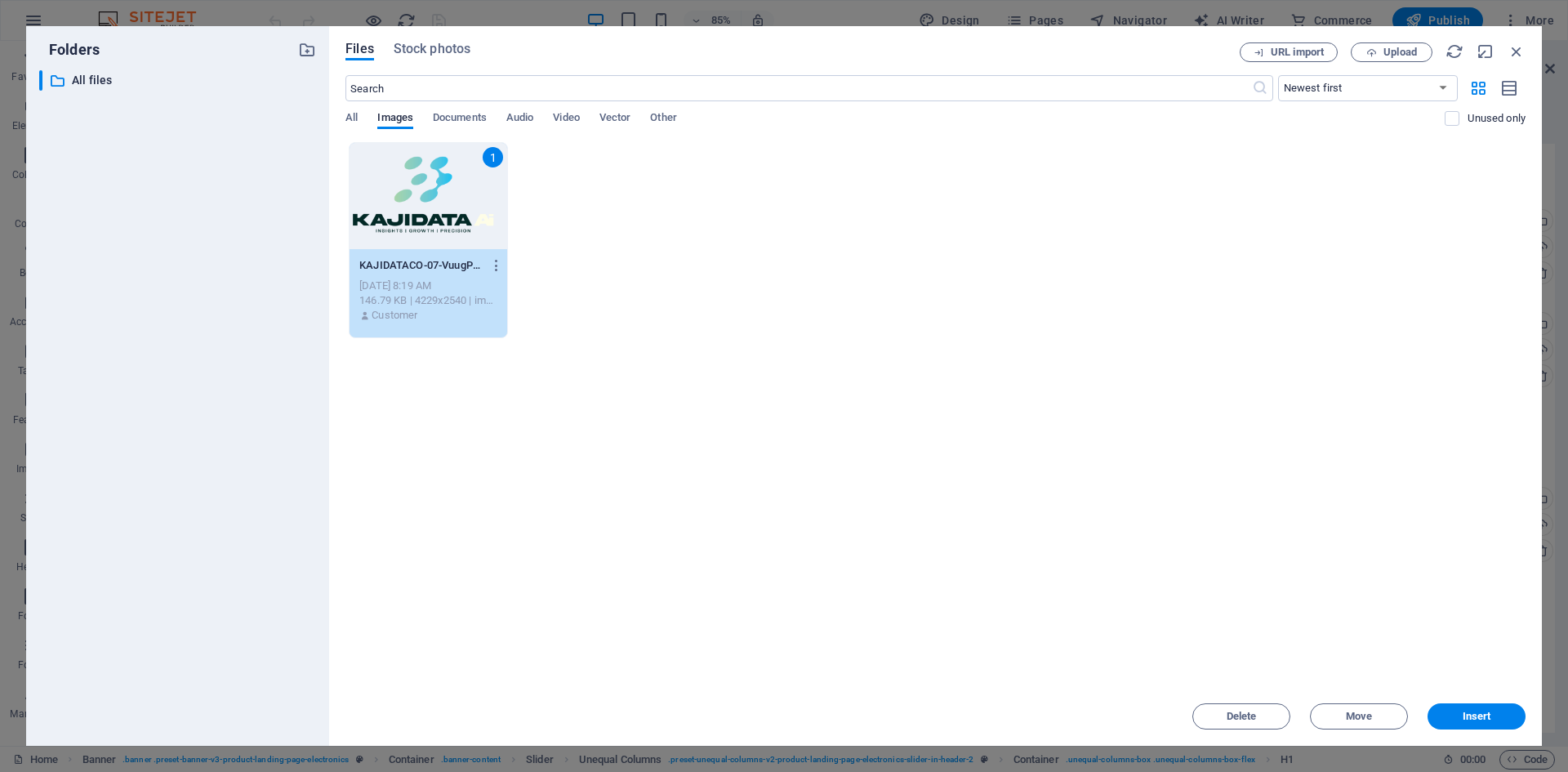 click on "1" at bounding box center [492, 157] 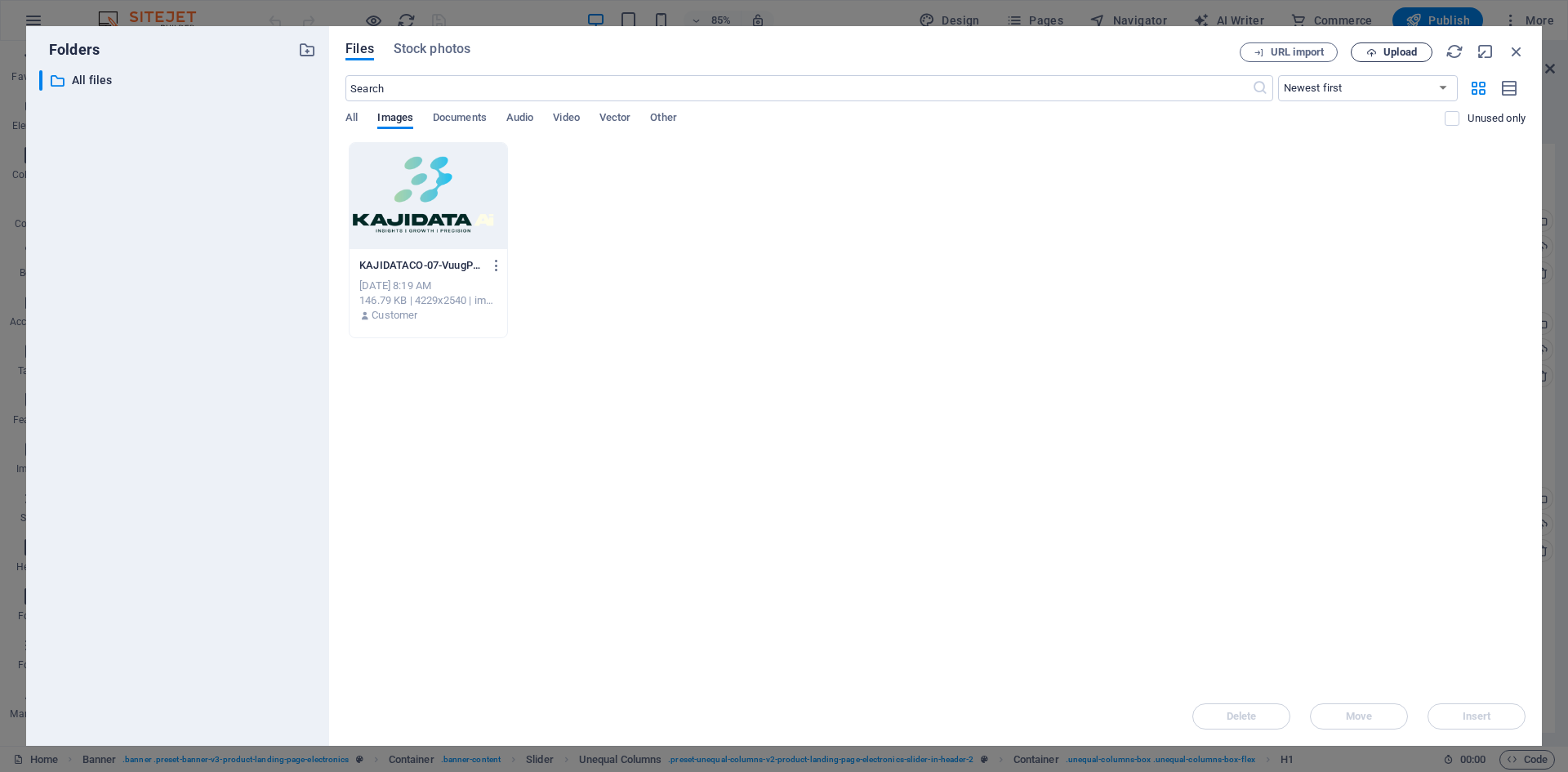 click on "Upload" at bounding box center (1392, 52) 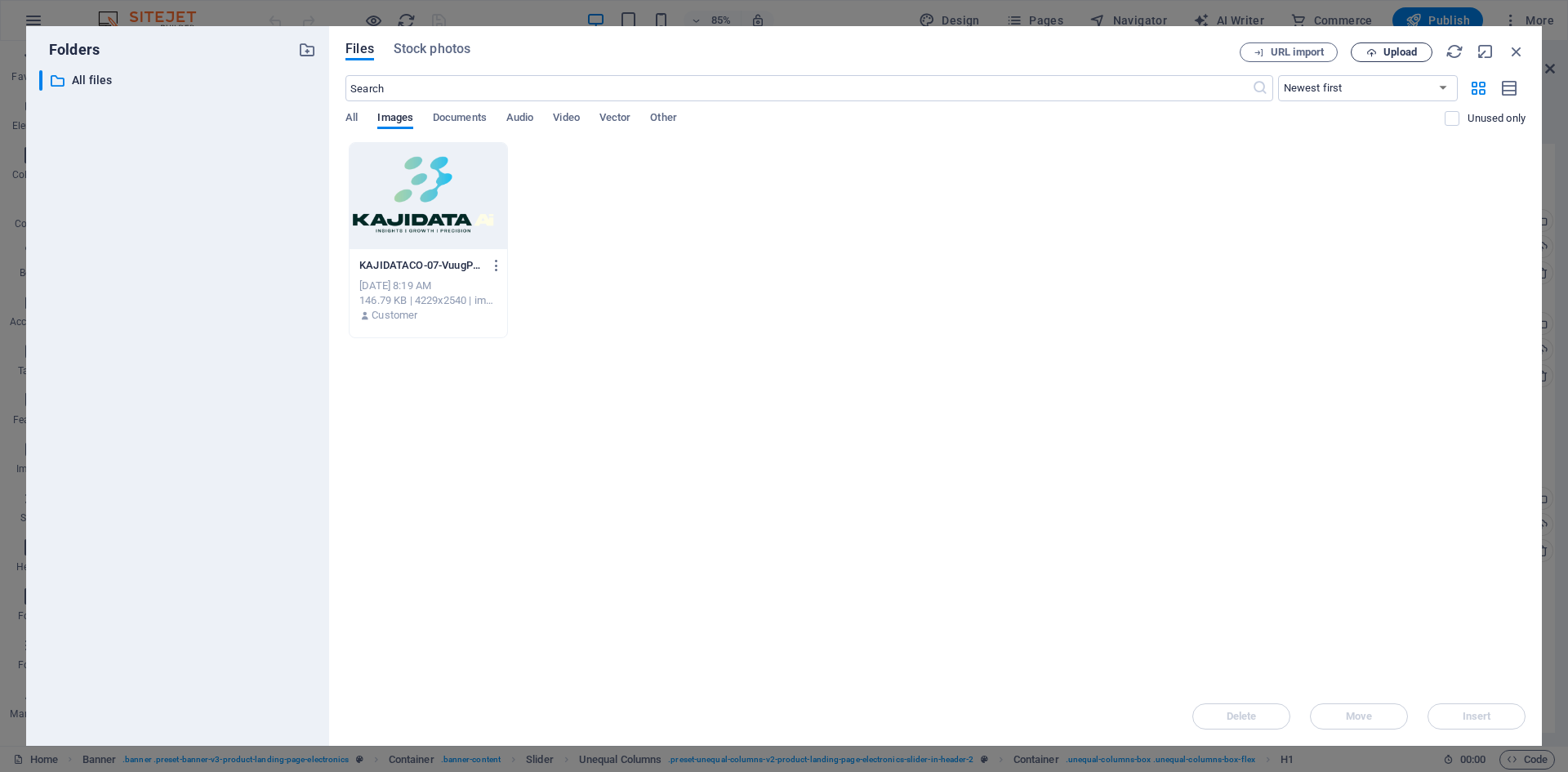 scroll, scrollTop: 0, scrollLeft: 0, axis: both 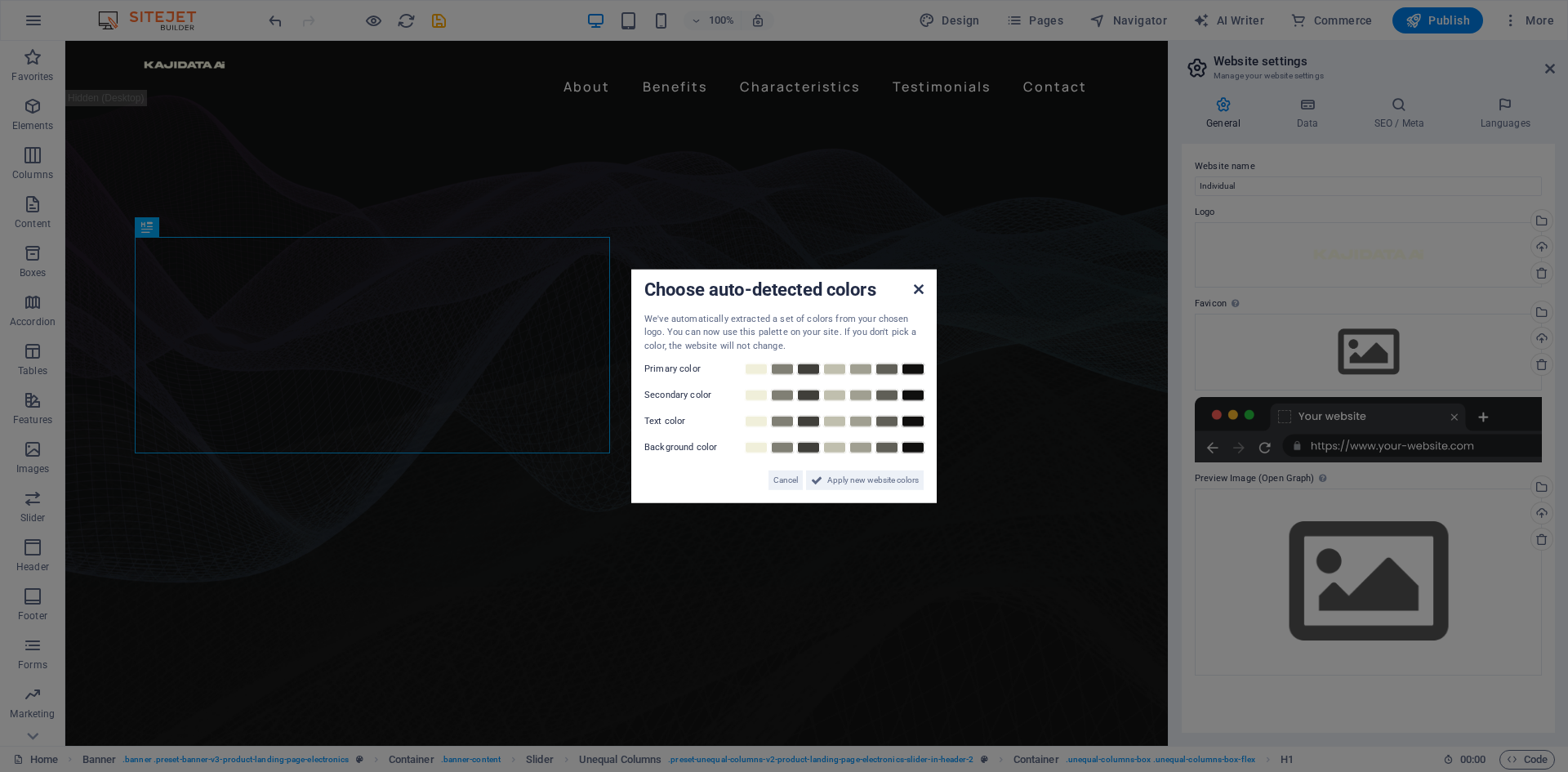 click at bounding box center [919, 288] 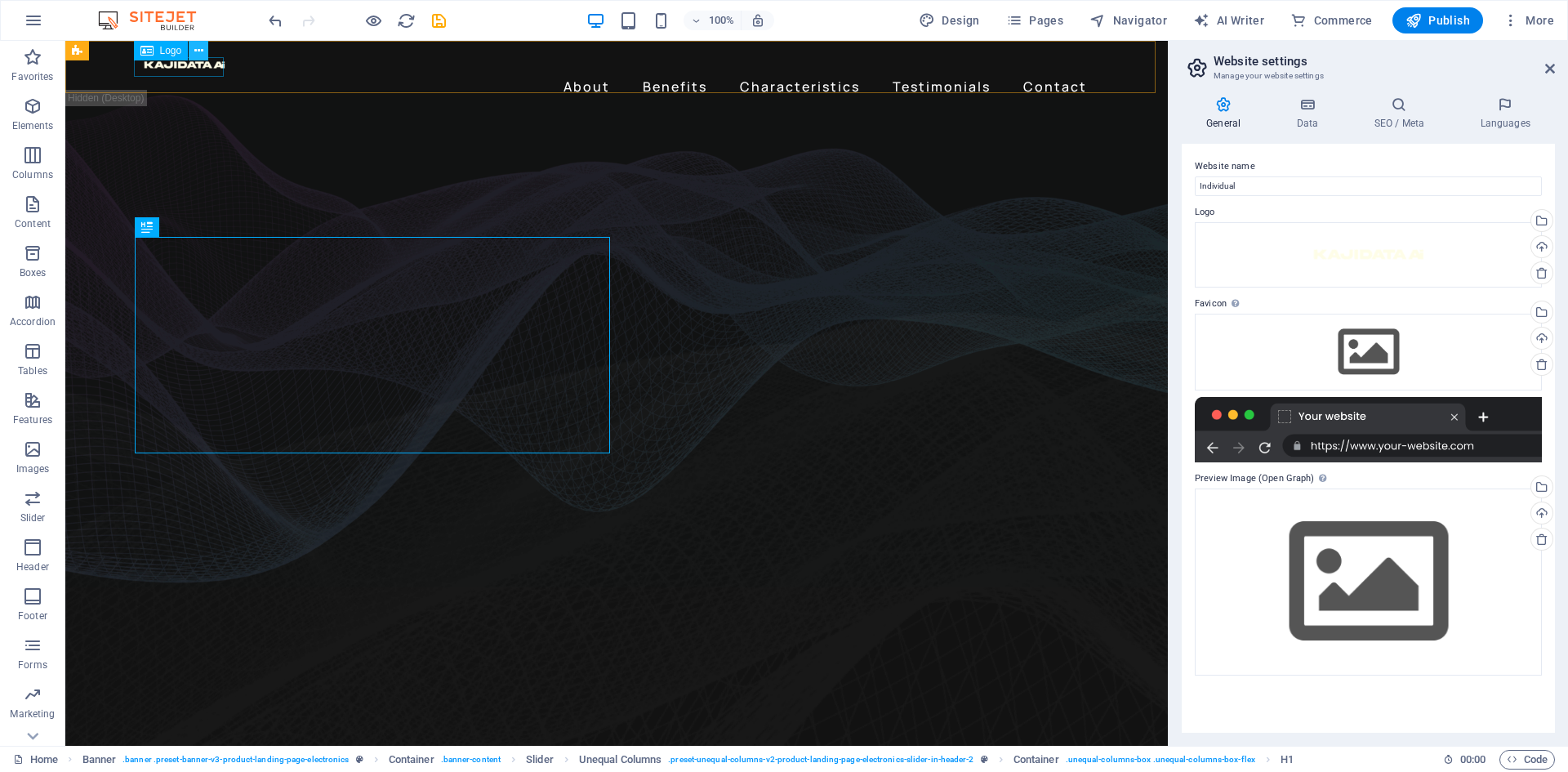 click at bounding box center [198, 51] 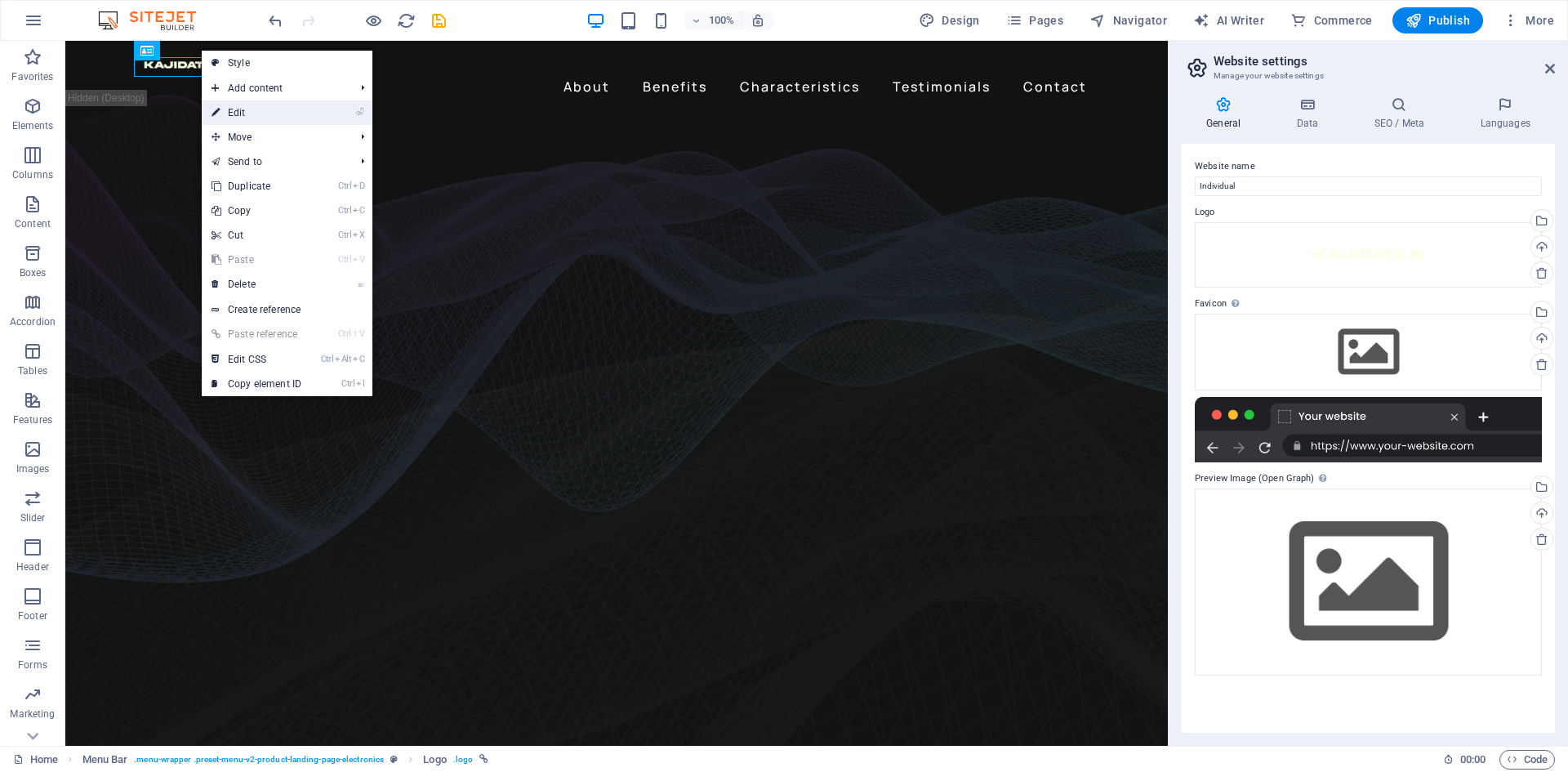 click on "⏎  Edit" at bounding box center [256, 113] 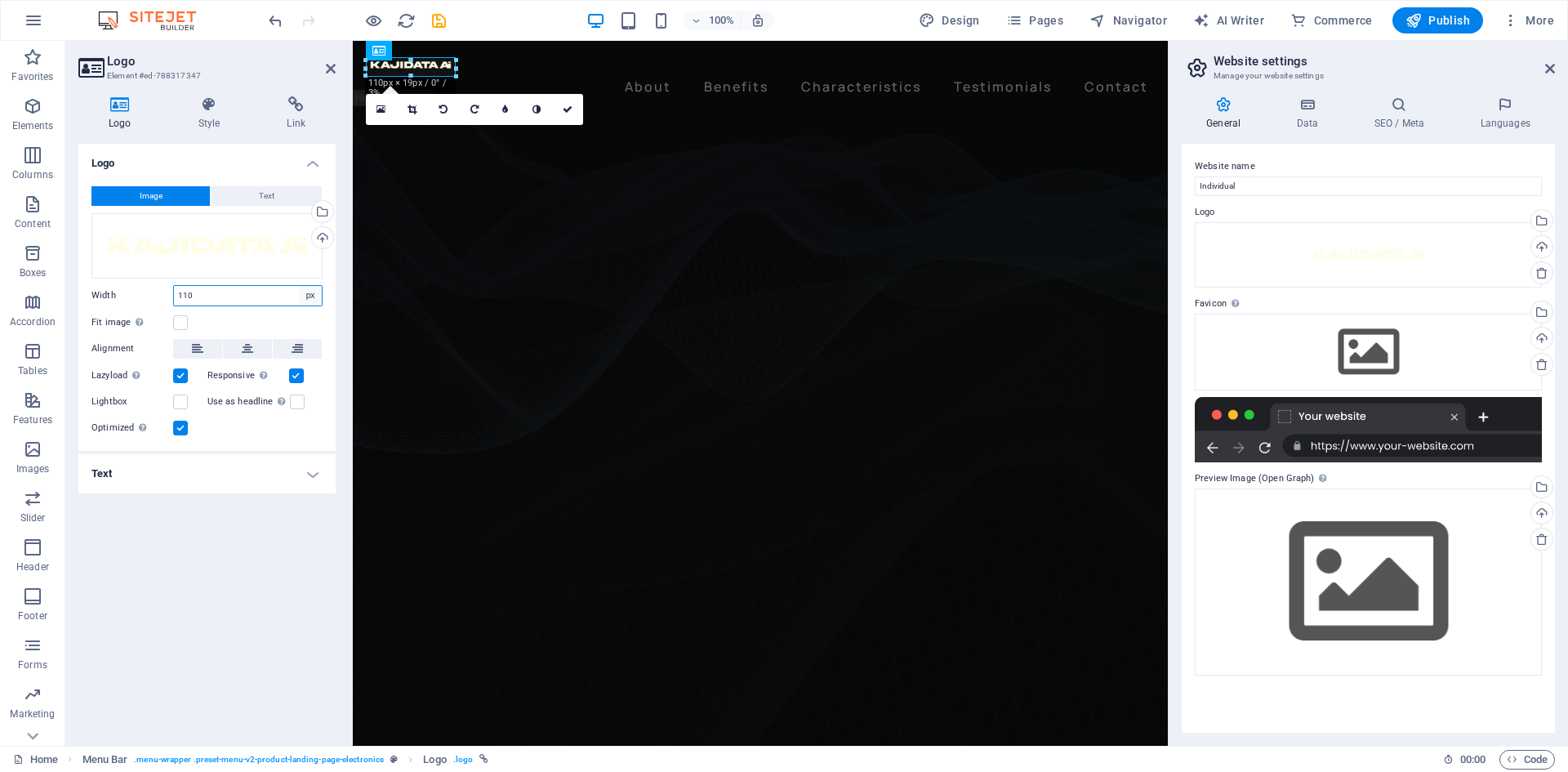click on "Default auto px rem % em vh vw" at bounding box center [310, 296] 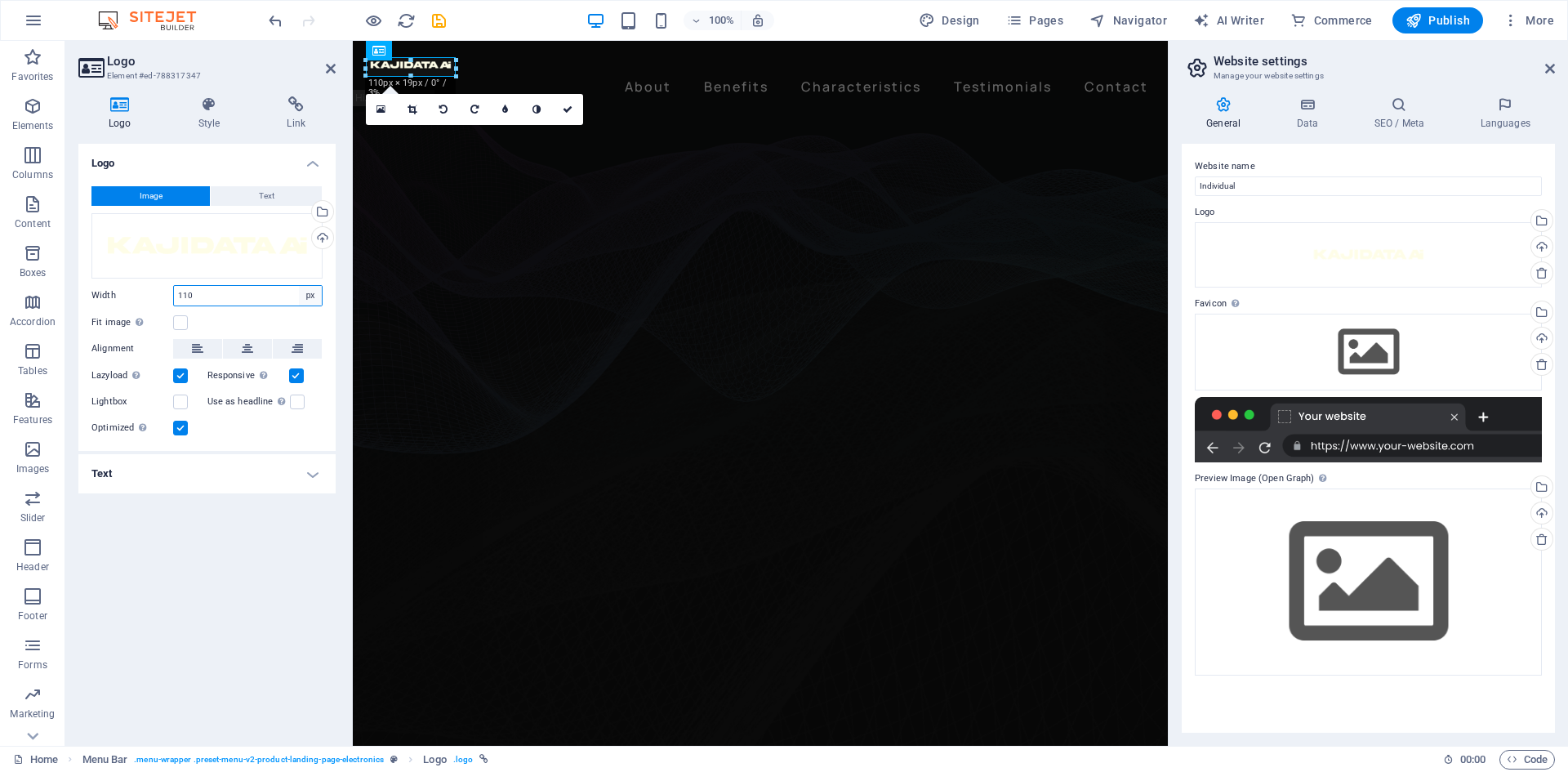 click on "Default auto px rem % em vh vw" at bounding box center [310, 296] 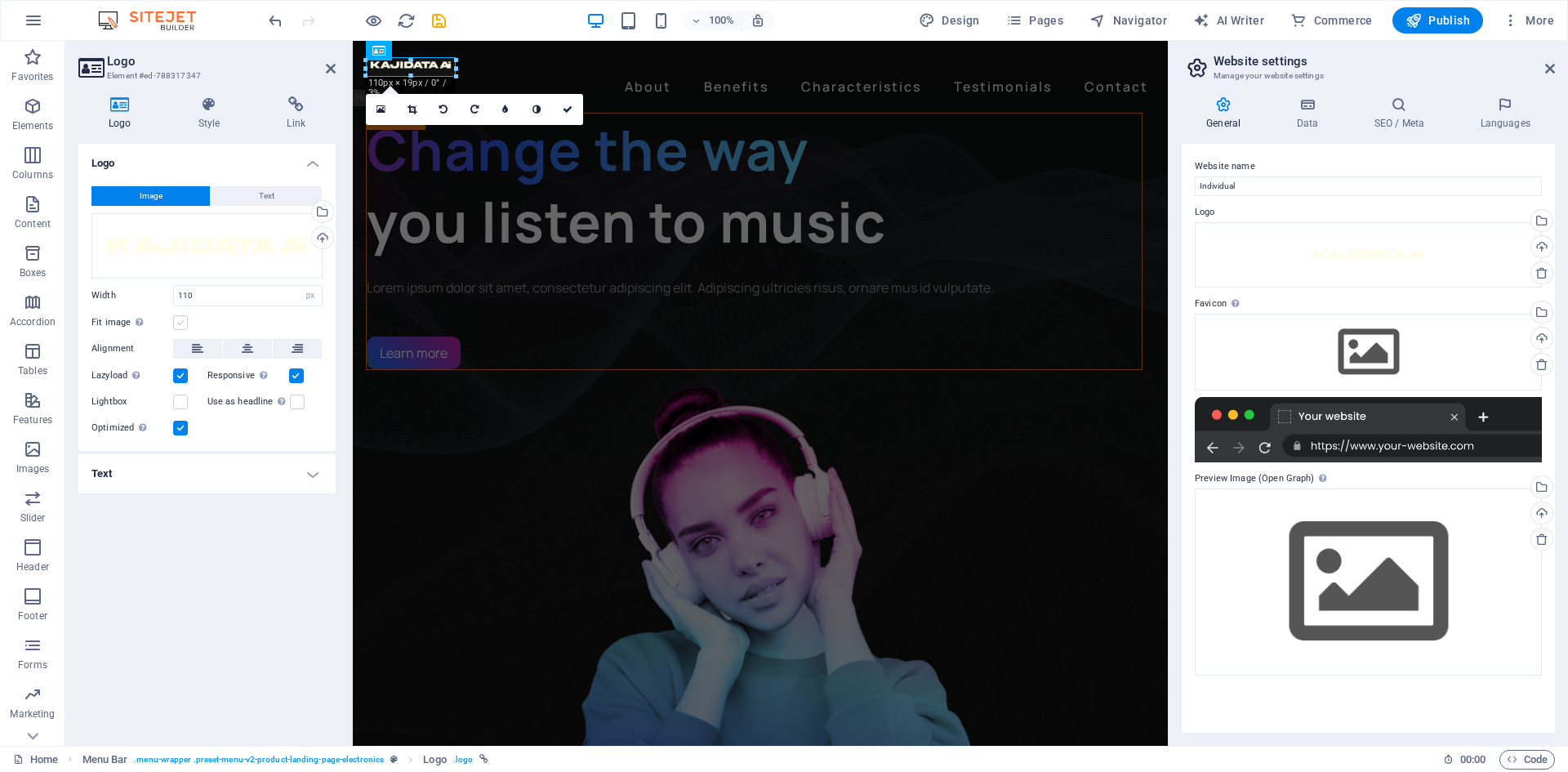 click at bounding box center (180, 323) 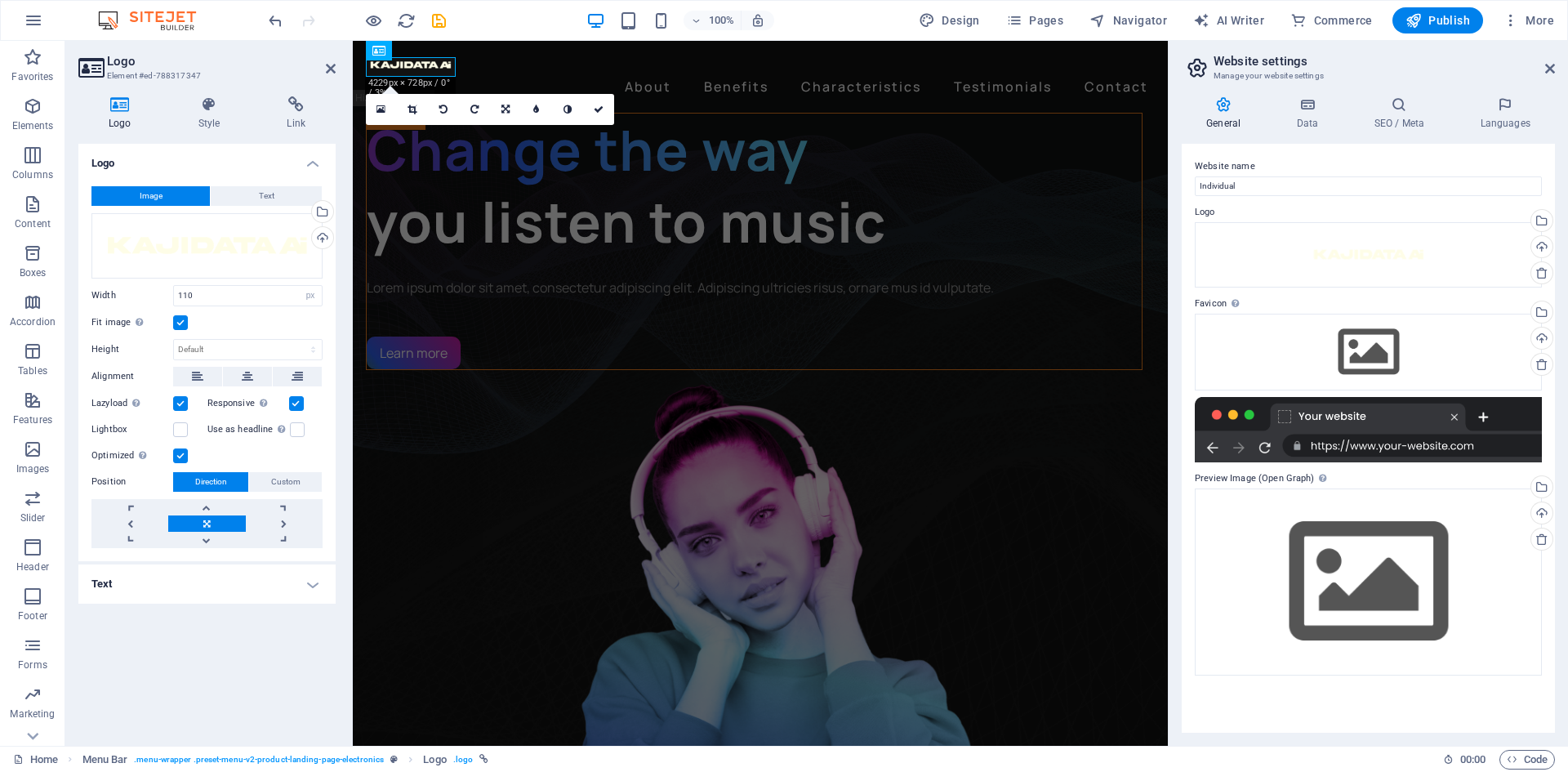 click at bounding box center [180, 323] 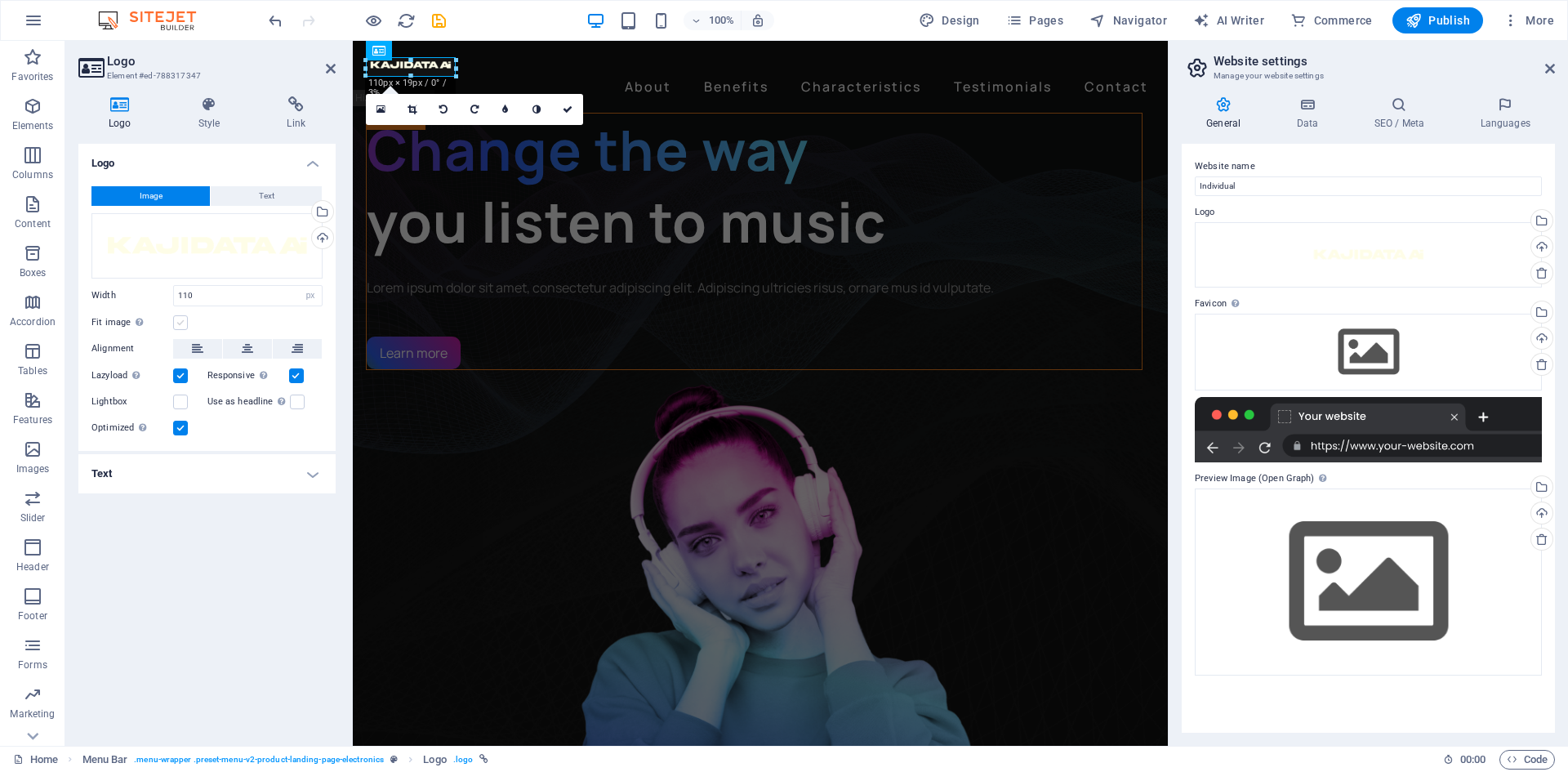 click at bounding box center [180, 323] 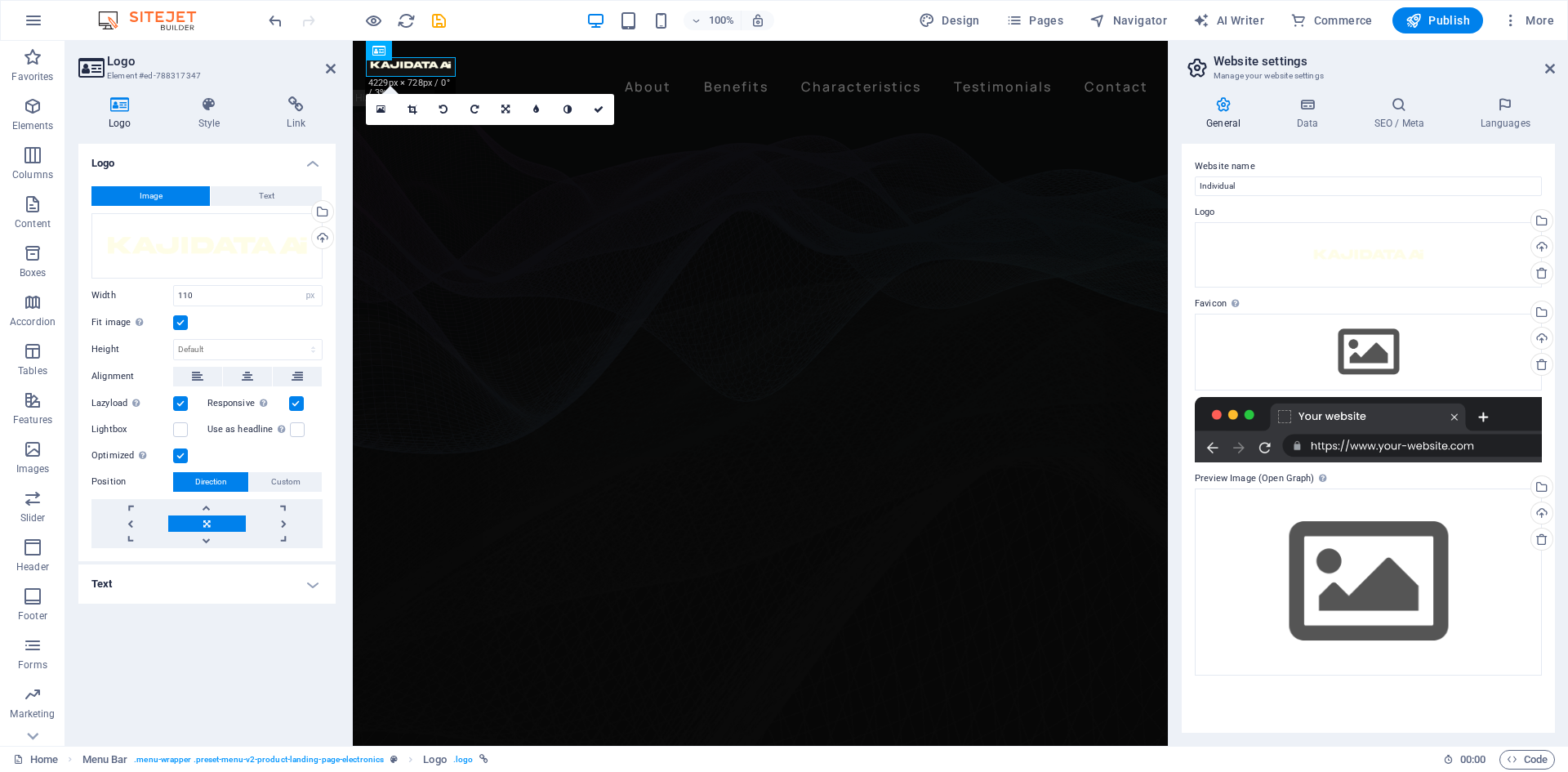 click at bounding box center (180, 323) 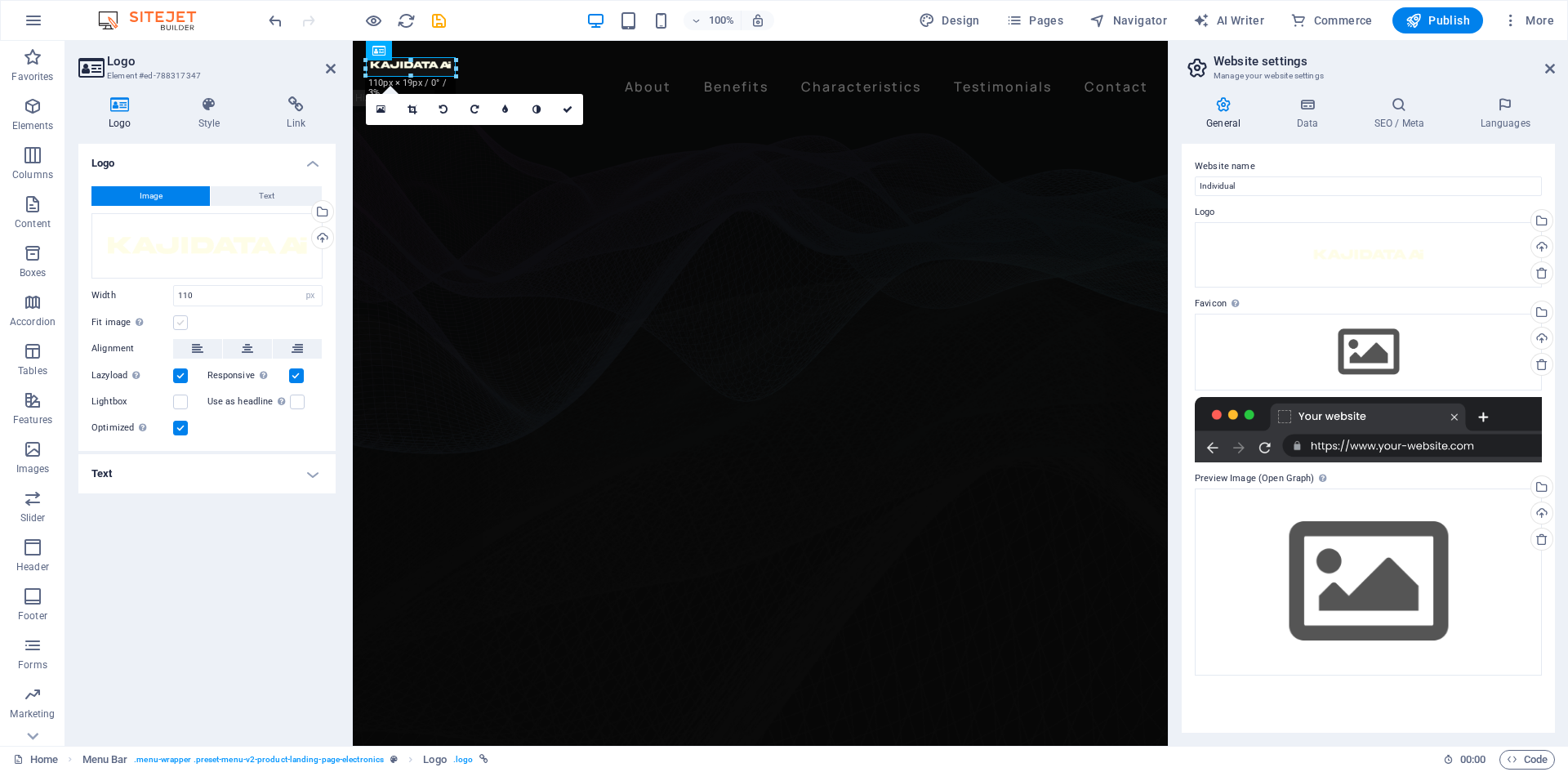click at bounding box center (180, 323) 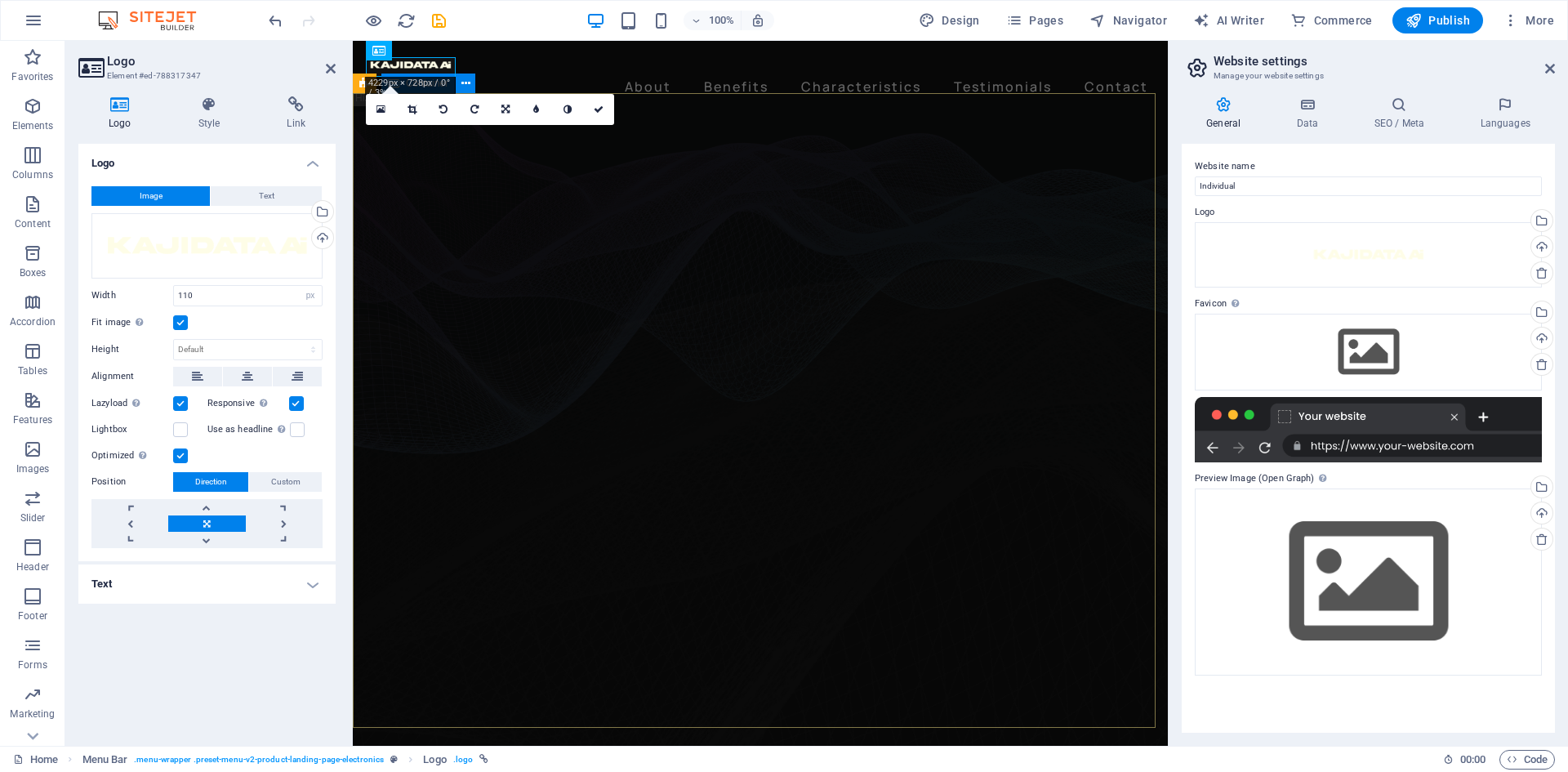 click on "Change the way you listen to music Lorem ipsum dolor sit amet, consectetur adipiscing elit. Adipiscing ultricies risus, ornare mus id vulputate. Learn more Music is everything  Now  everywhere Lorem ipsum dolor sit amet, consectetur adipiscing elit. Adipiscing ultricies risus, ornare mus id vulputate. Learn more Get lost in the studio sound Lorem ipsum dolor sit amet, consectetur adipiscing elit. Adipiscing ultricies risus, ornare mus id vulputate. Learn more" at bounding box center [760, 1564] 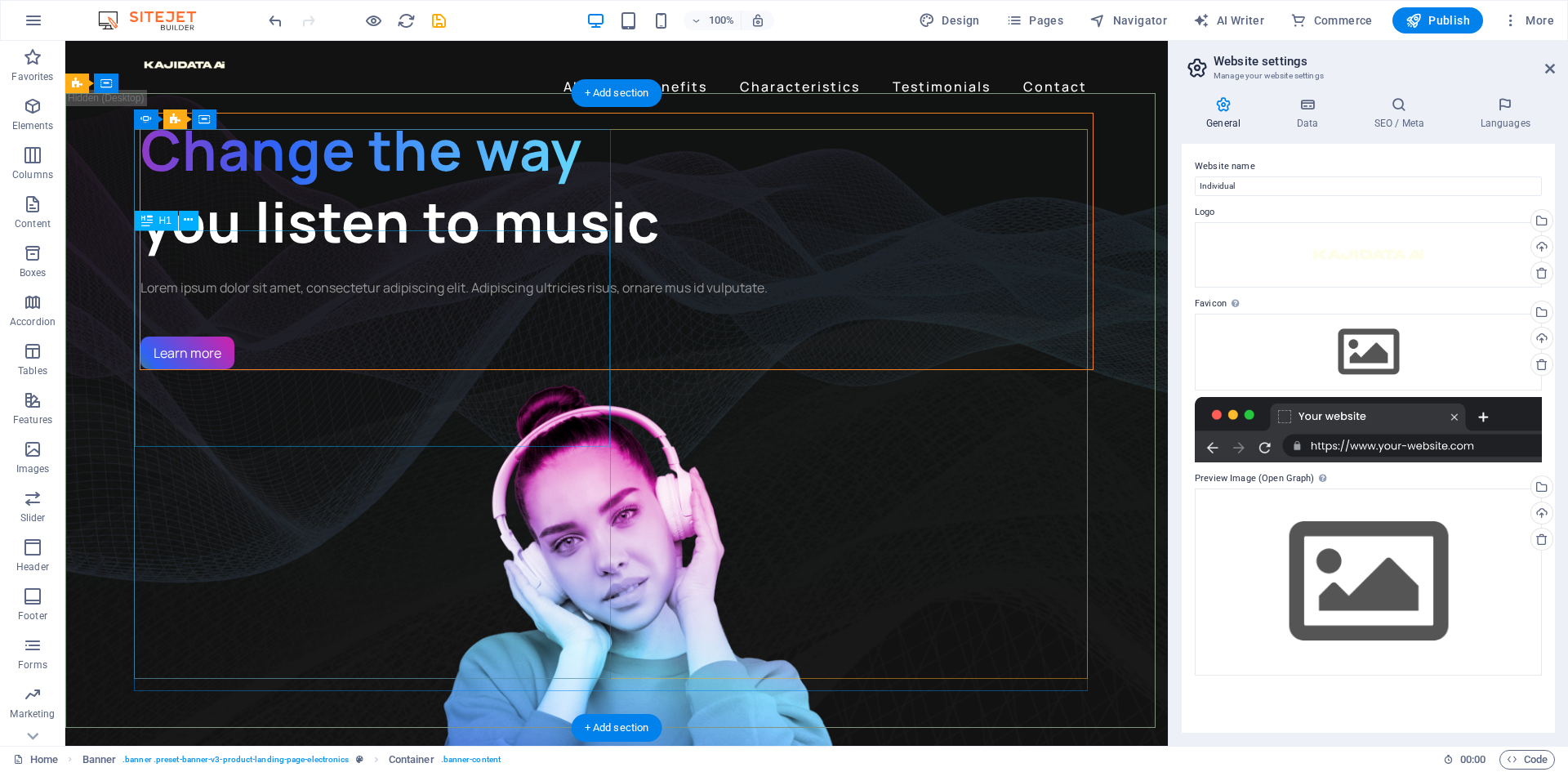 click on "Change the way you listen to music" at bounding box center [617, 185] 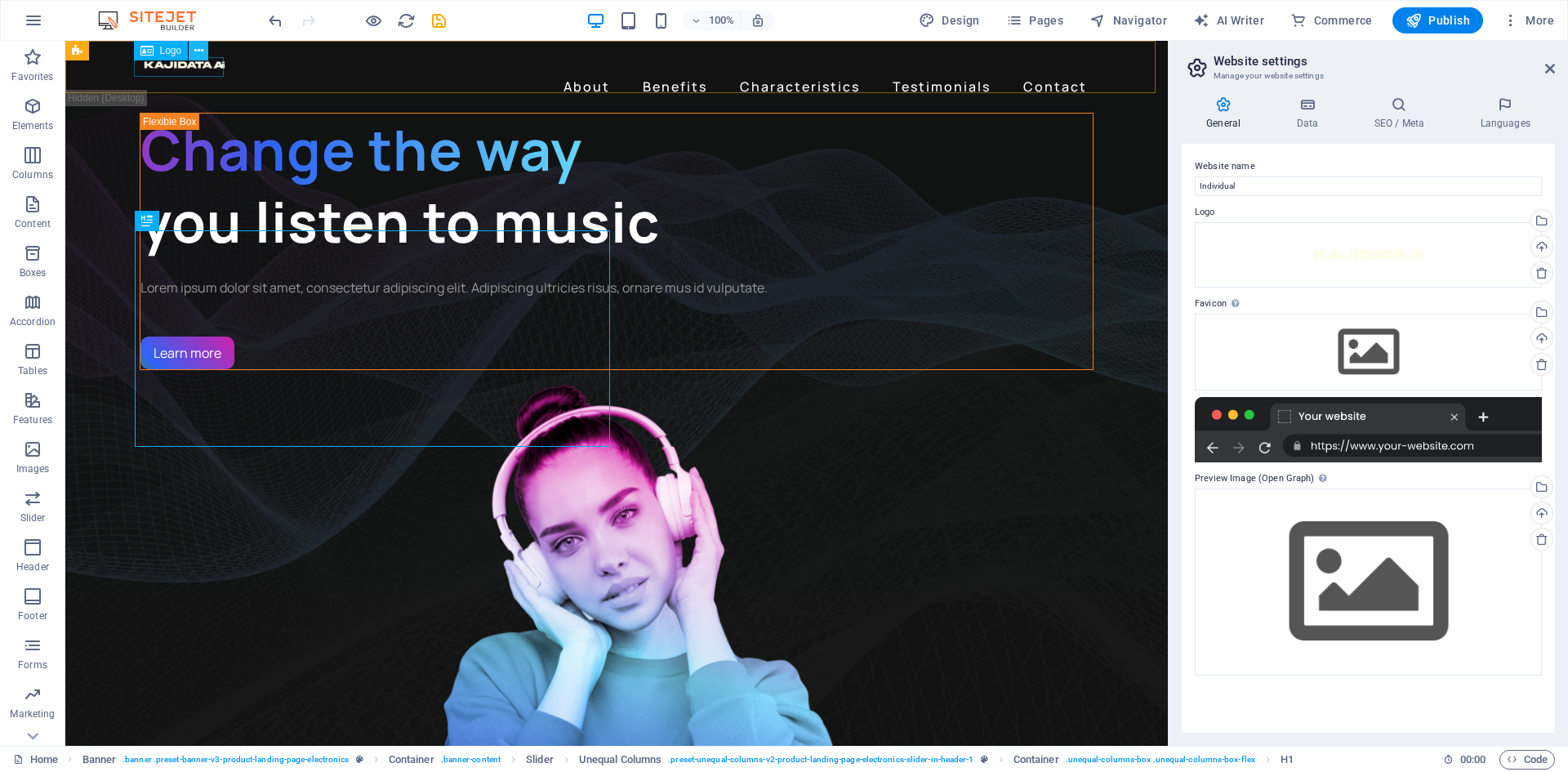 click at bounding box center [198, 51] 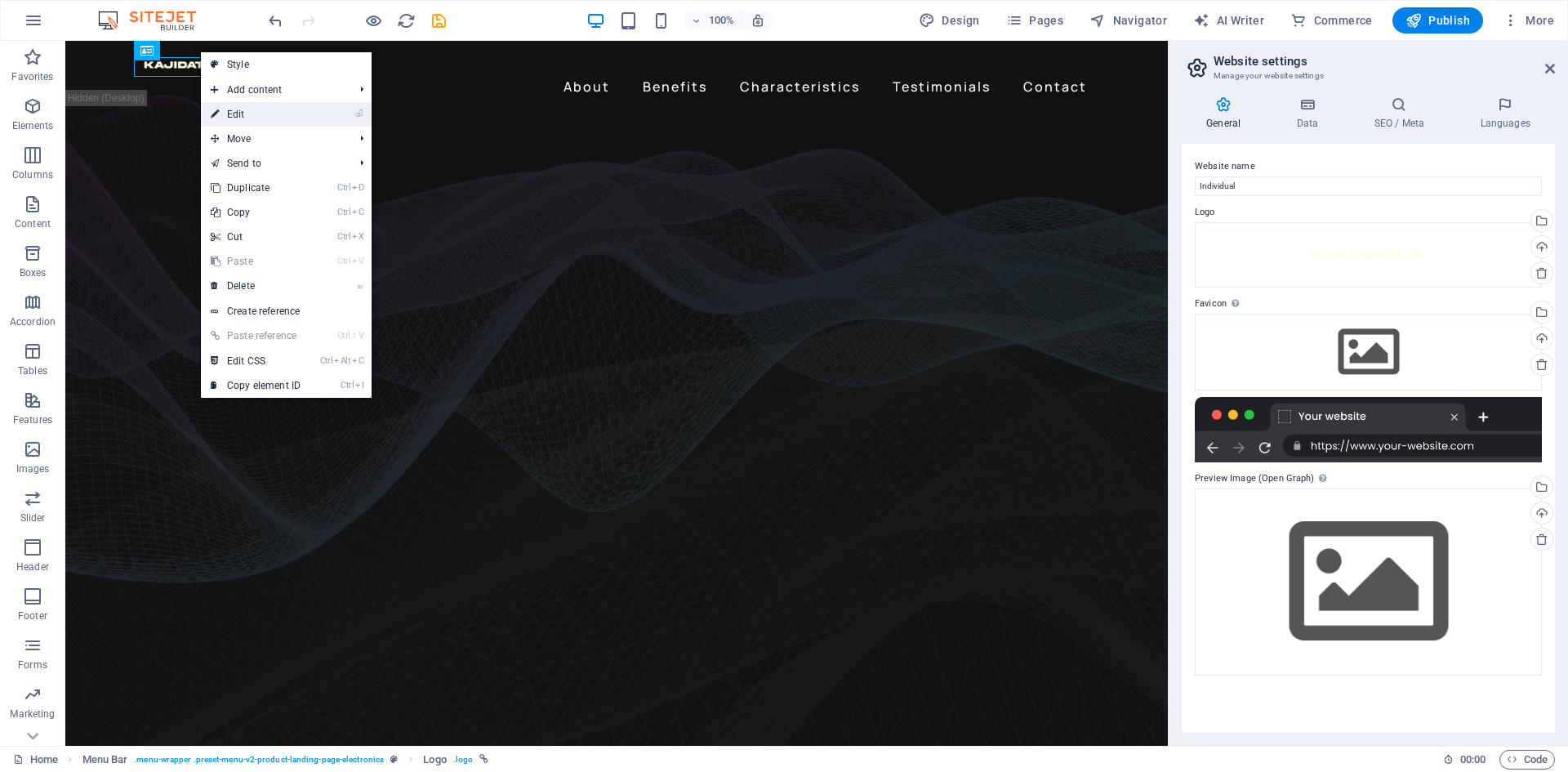click on "⏎  Edit" at bounding box center [256, 114] 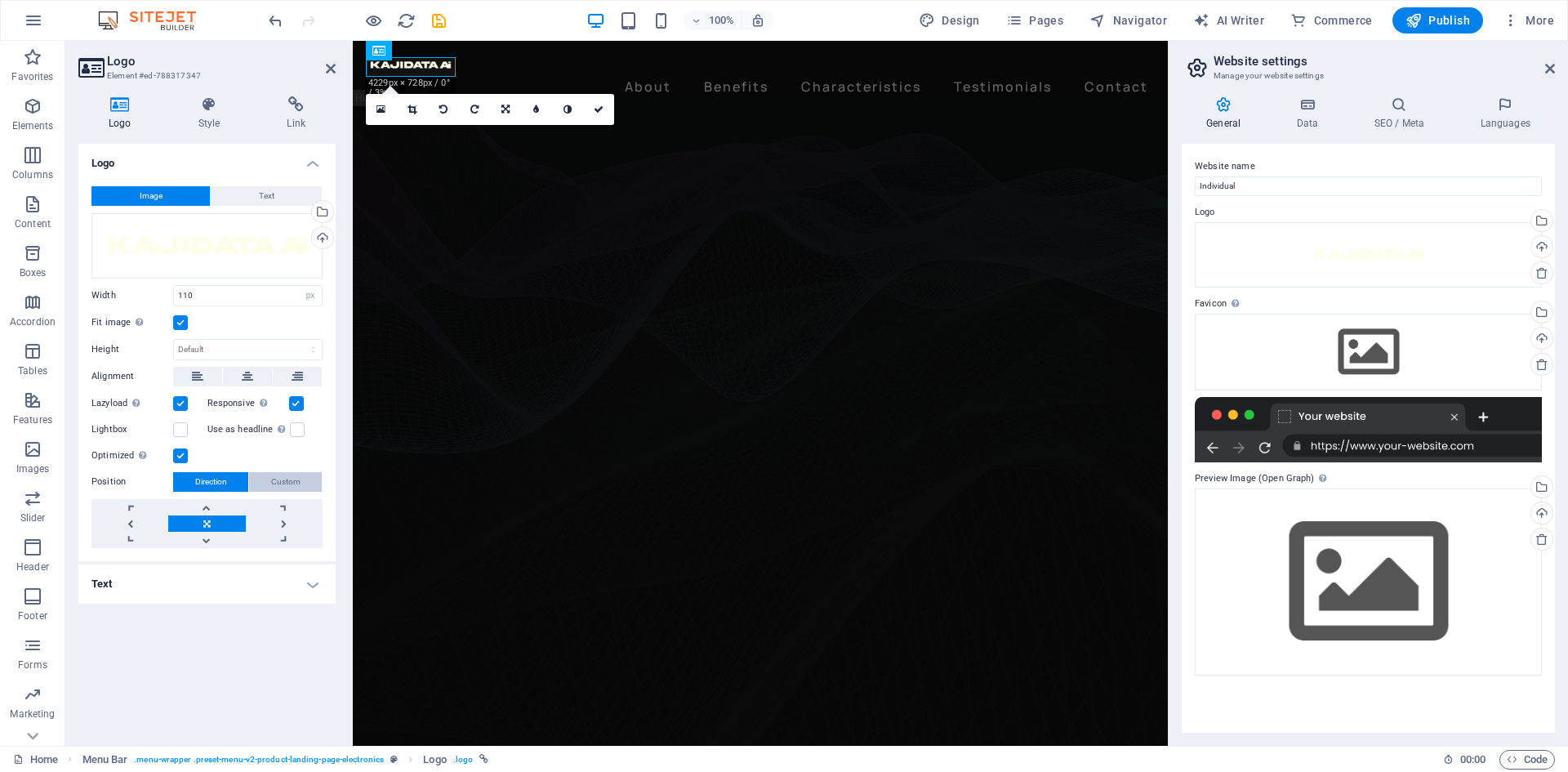 click on "Custom" at bounding box center [286, 482] 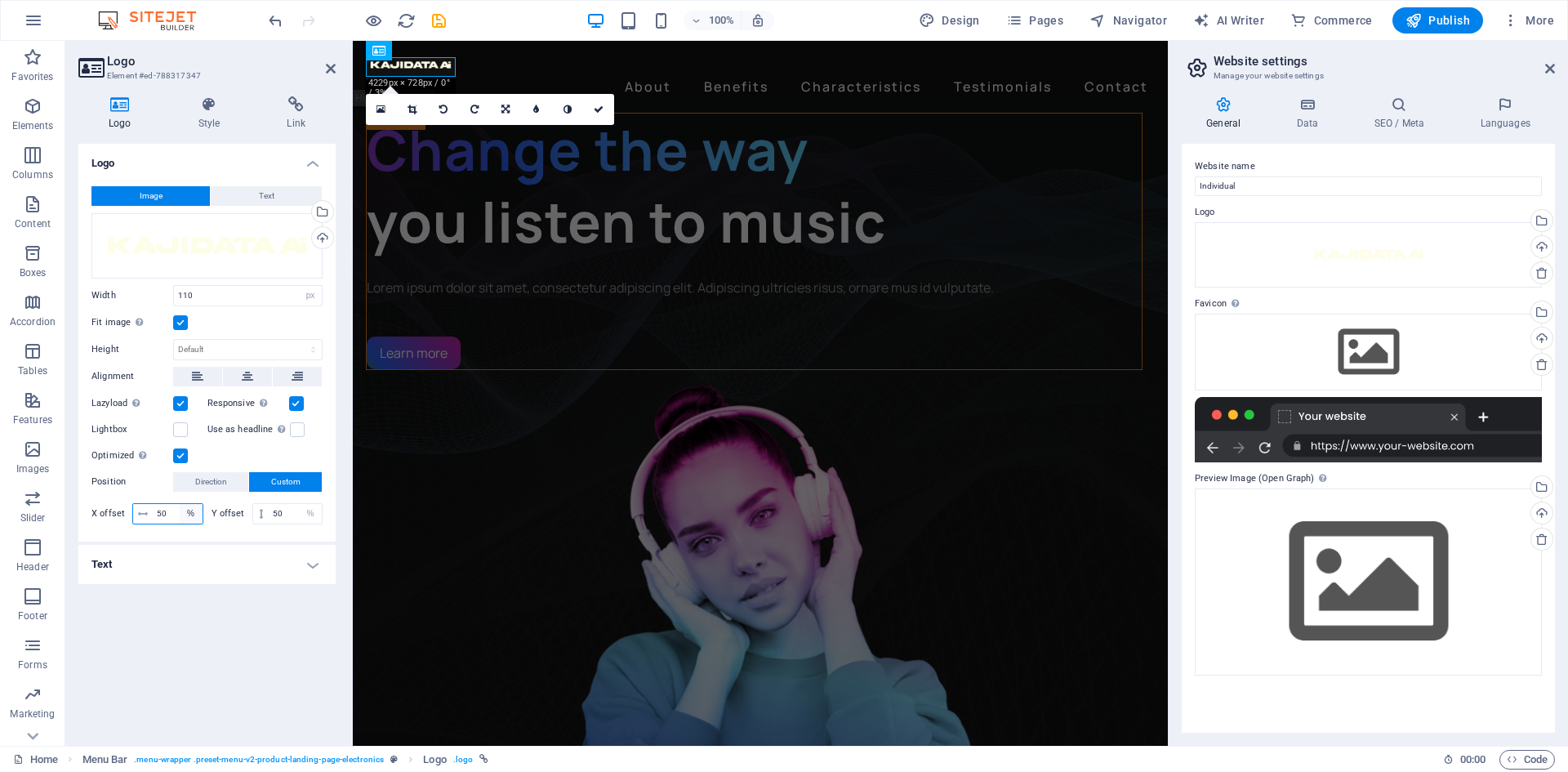 click on "px rem % vh vw" at bounding box center [191, 514] 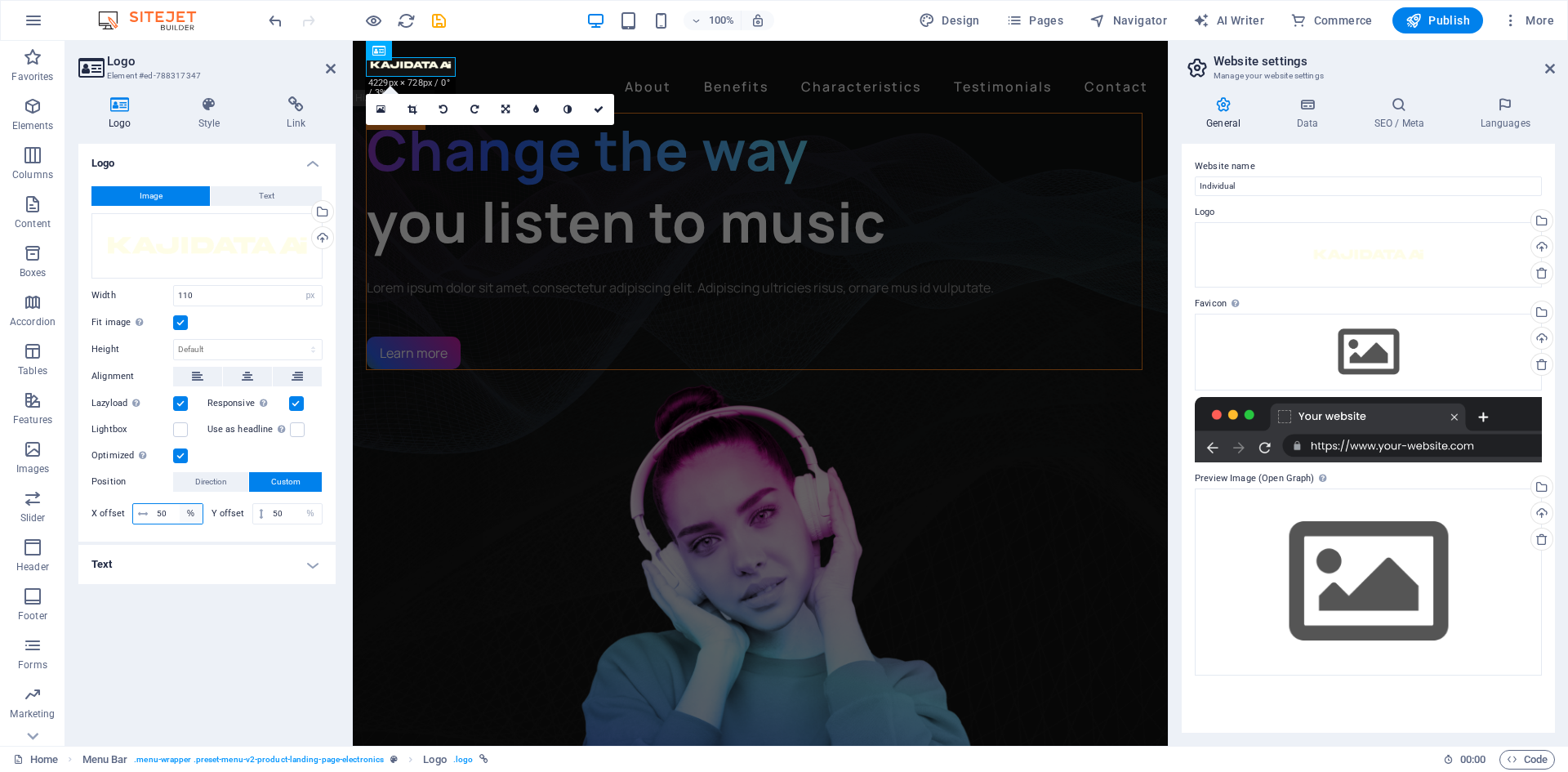click on "px rem % vh vw" at bounding box center [191, 514] 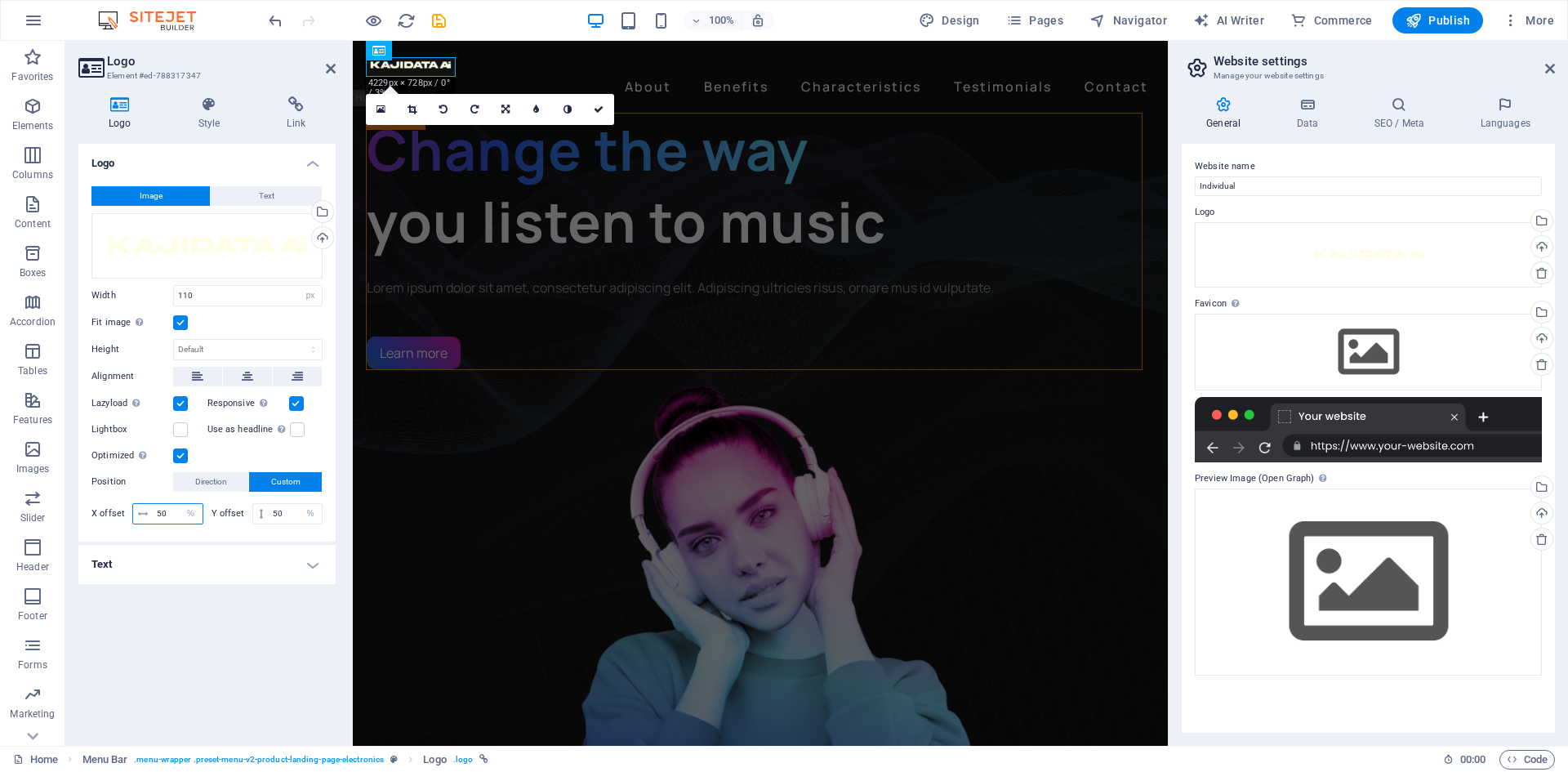 click on "50" at bounding box center [177, 514] 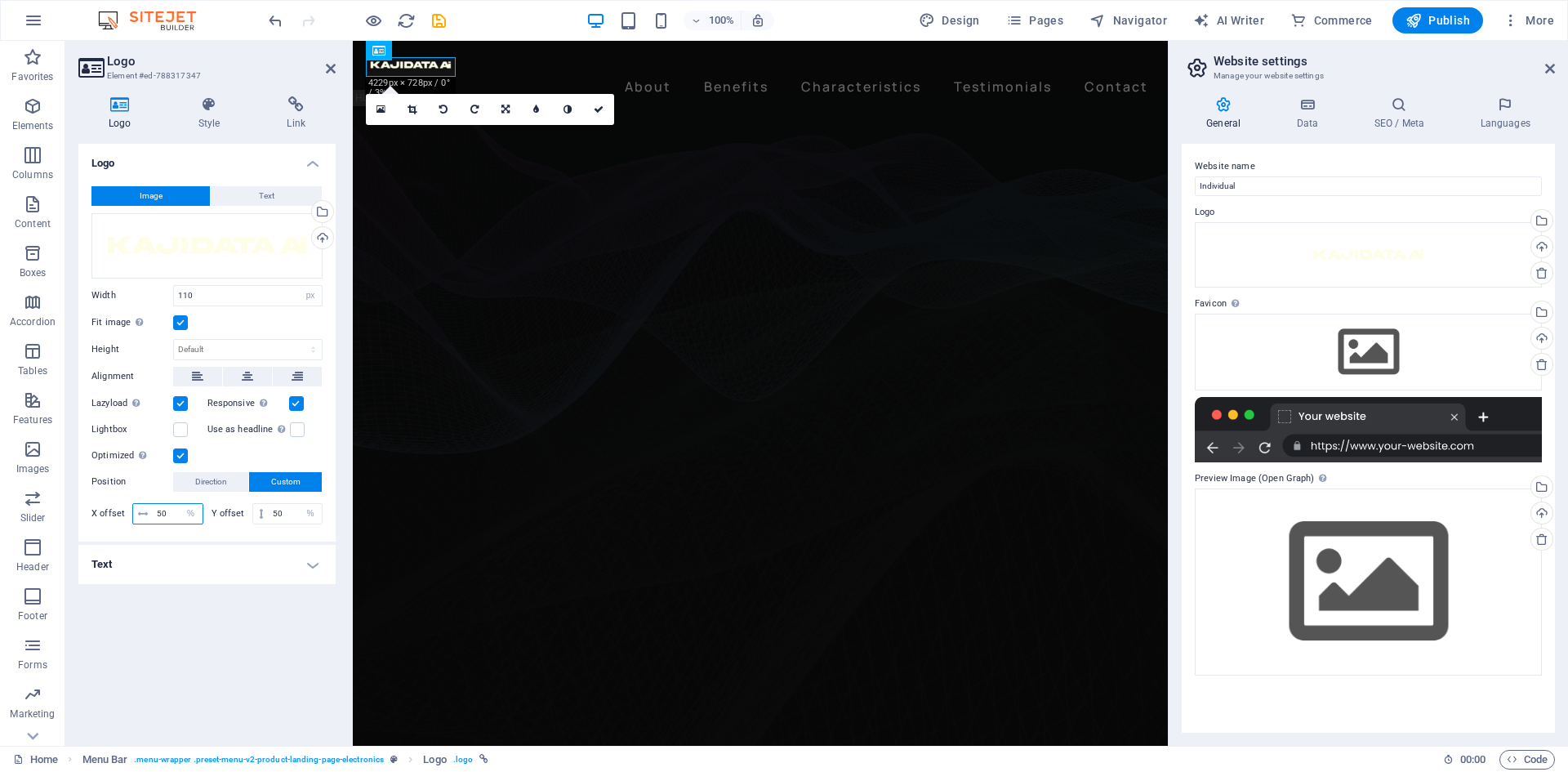 drag, startPoint x: 169, startPoint y: 512, endPoint x: 153, endPoint y: 512, distance: 16 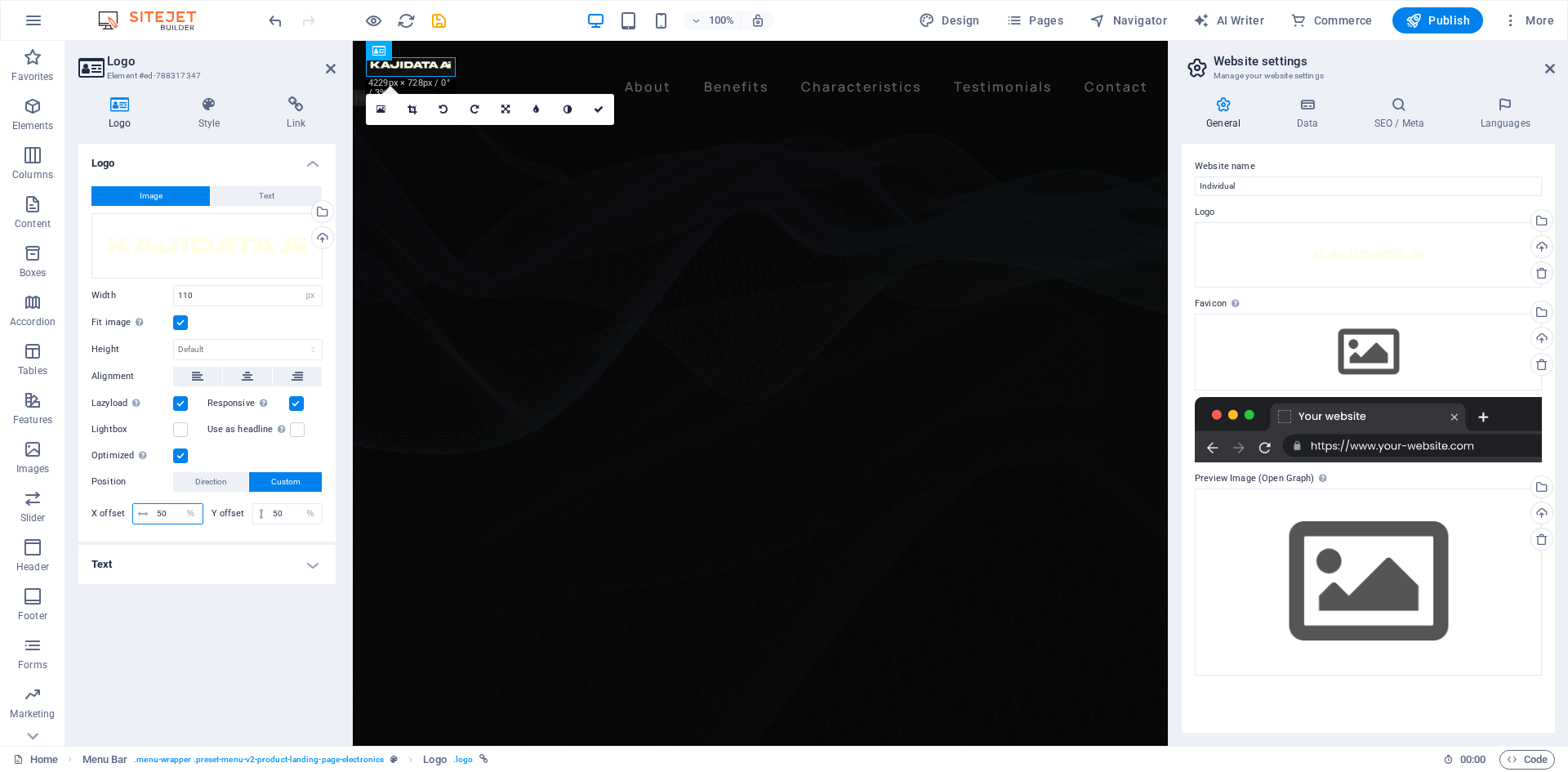 click on "50" at bounding box center [177, 514] 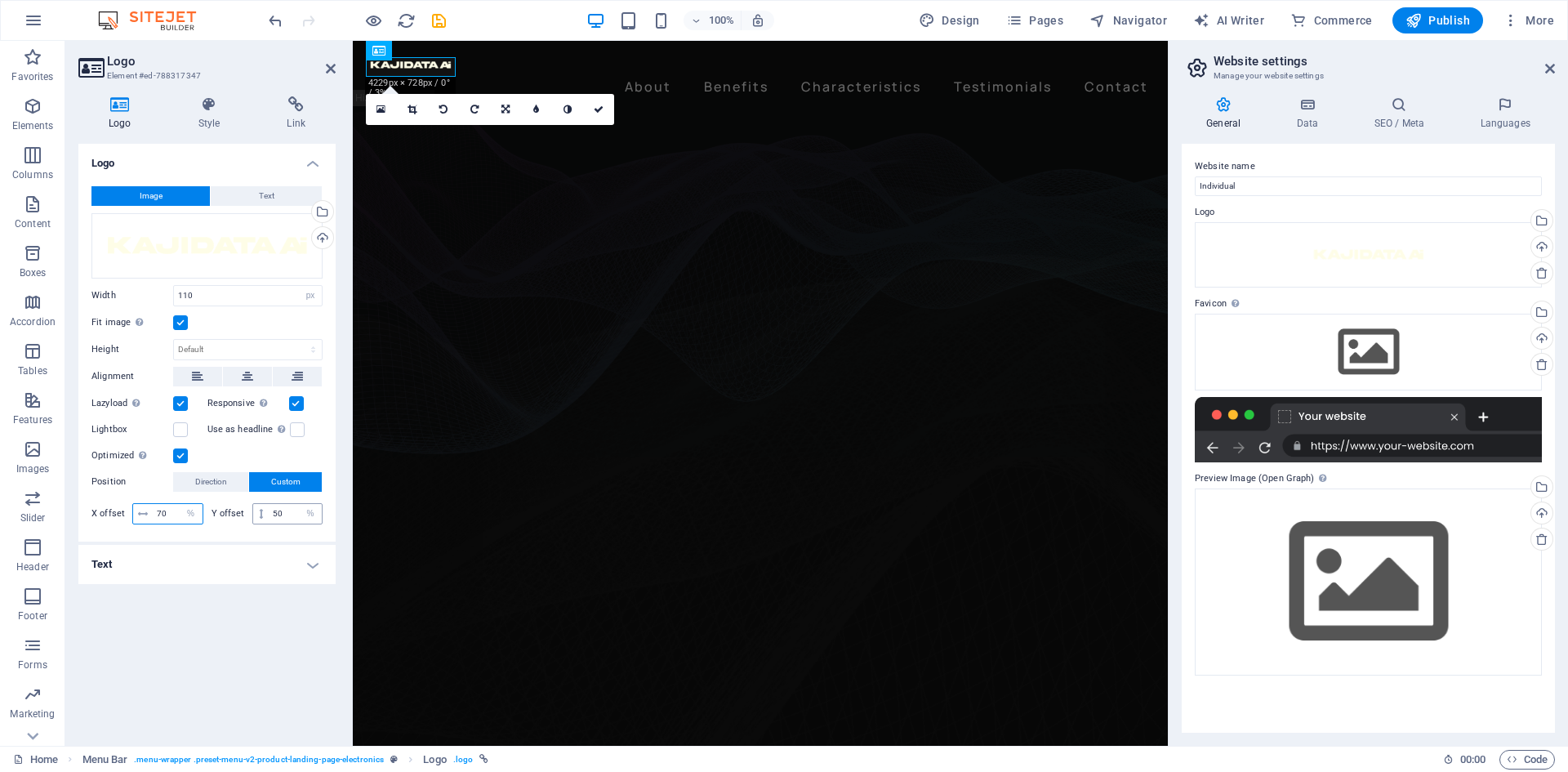 type on "70" 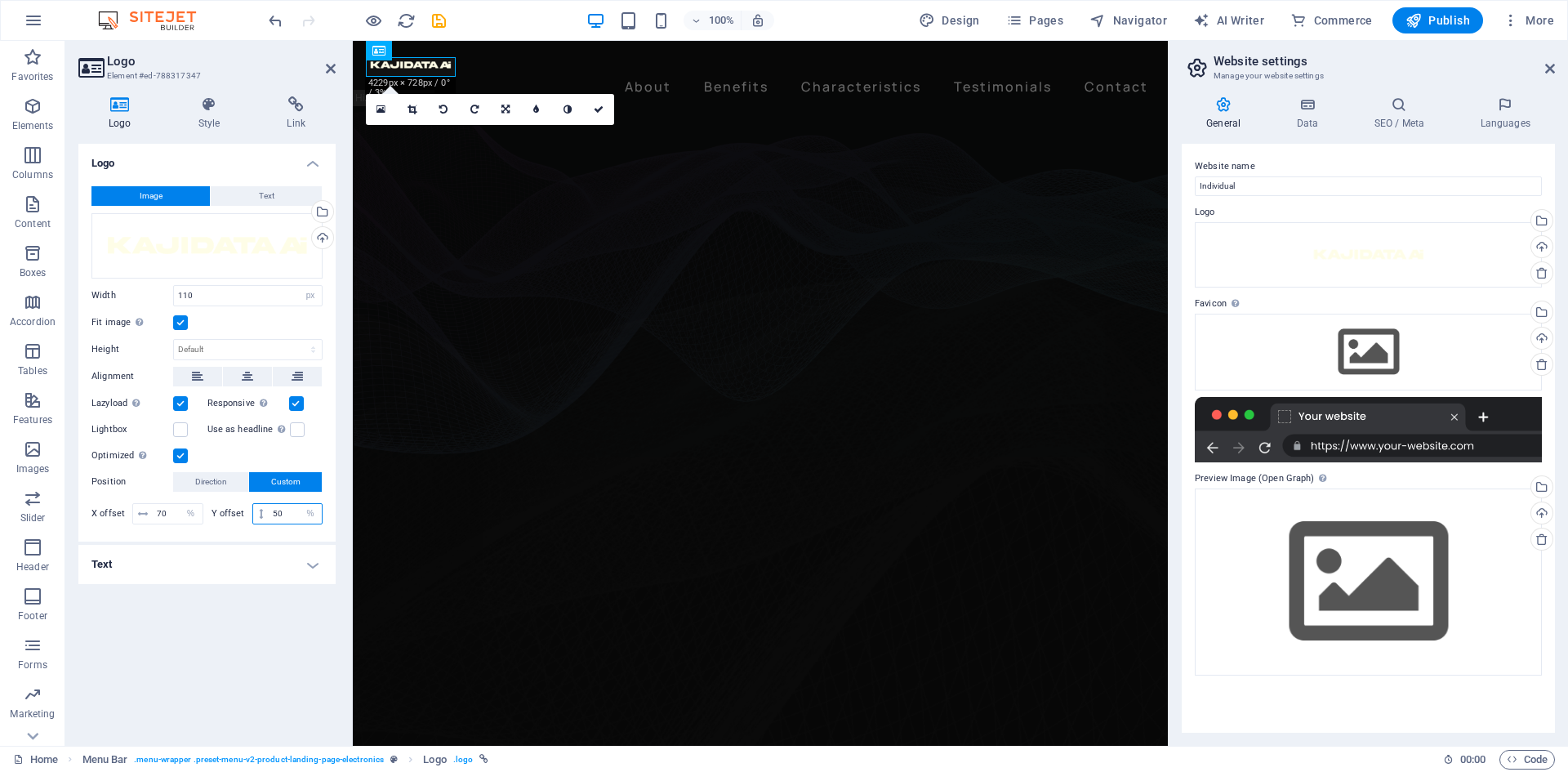 click on "50" at bounding box center [295, 514] 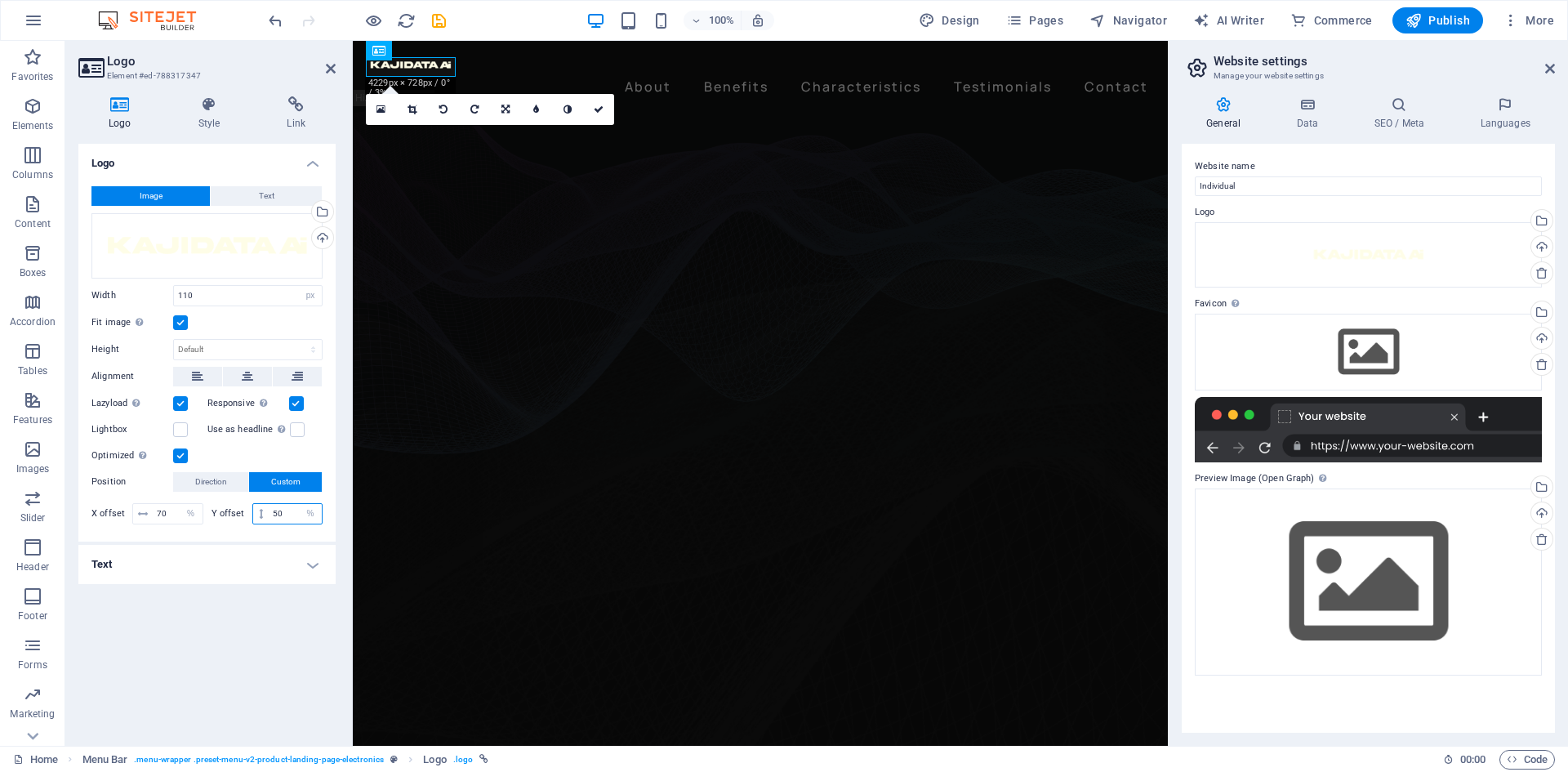 click on "50" at bounding box center (295, 514) 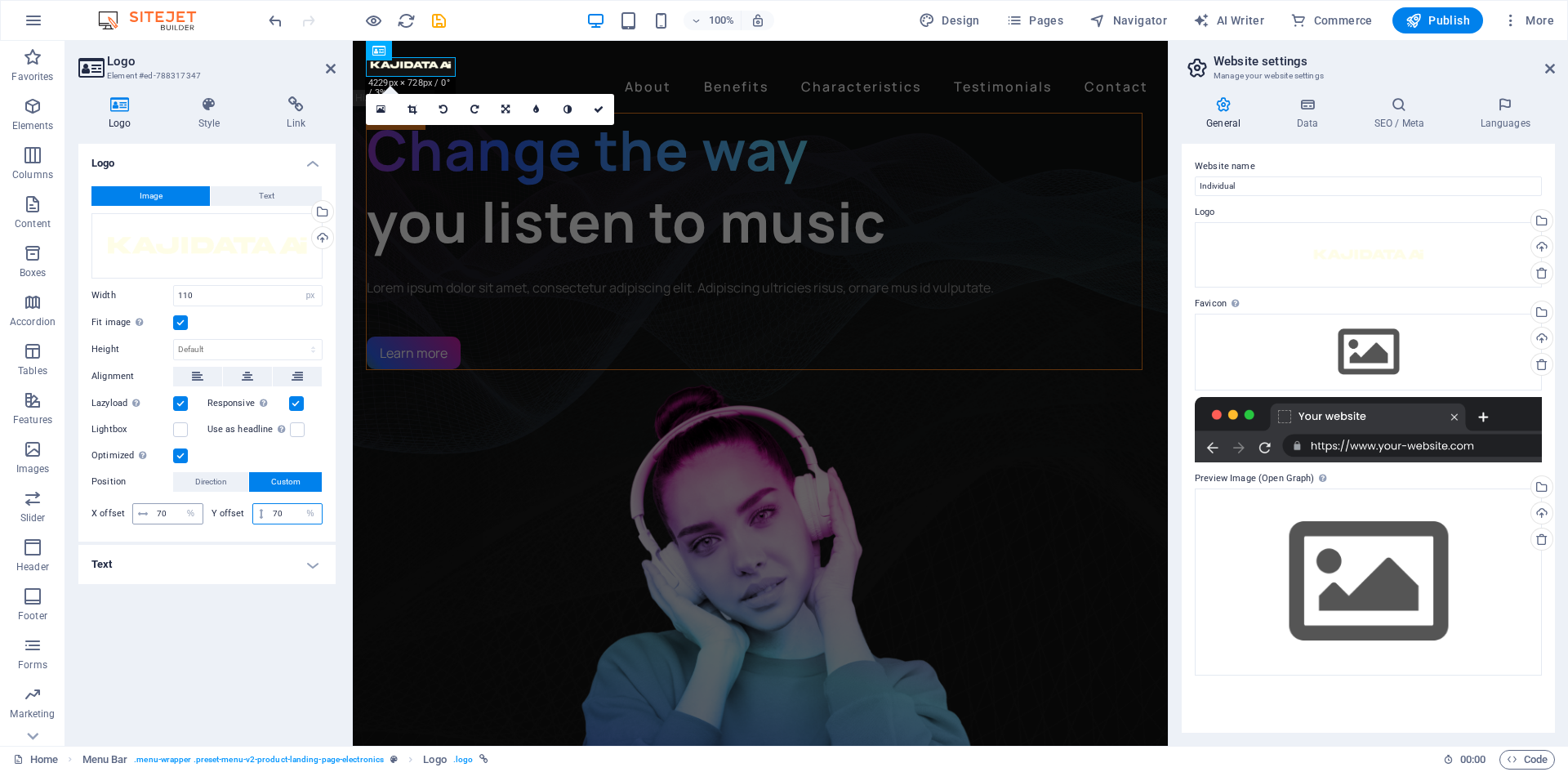 type on "70" 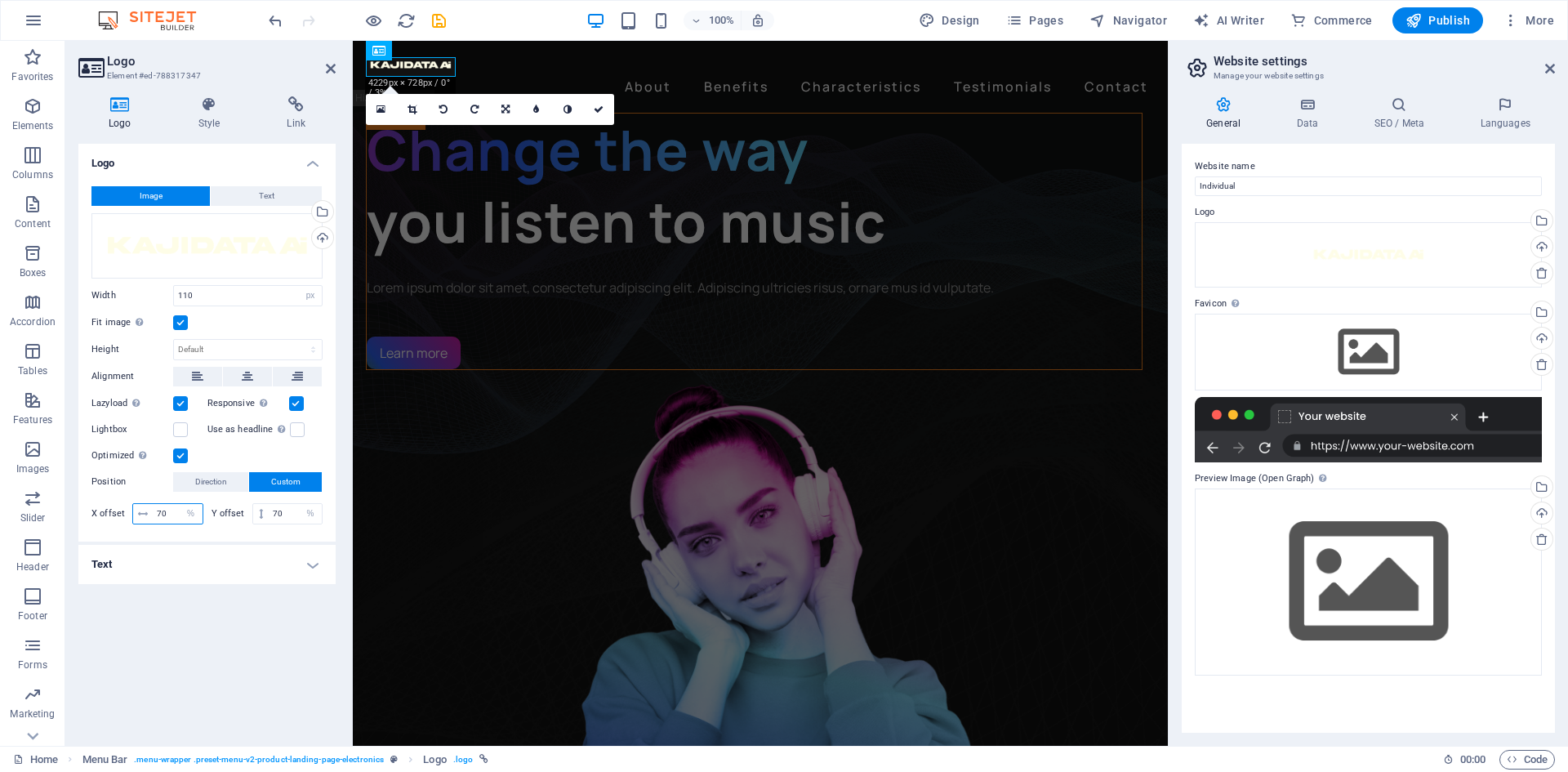 click on "70" at bounding box center (177, 514) 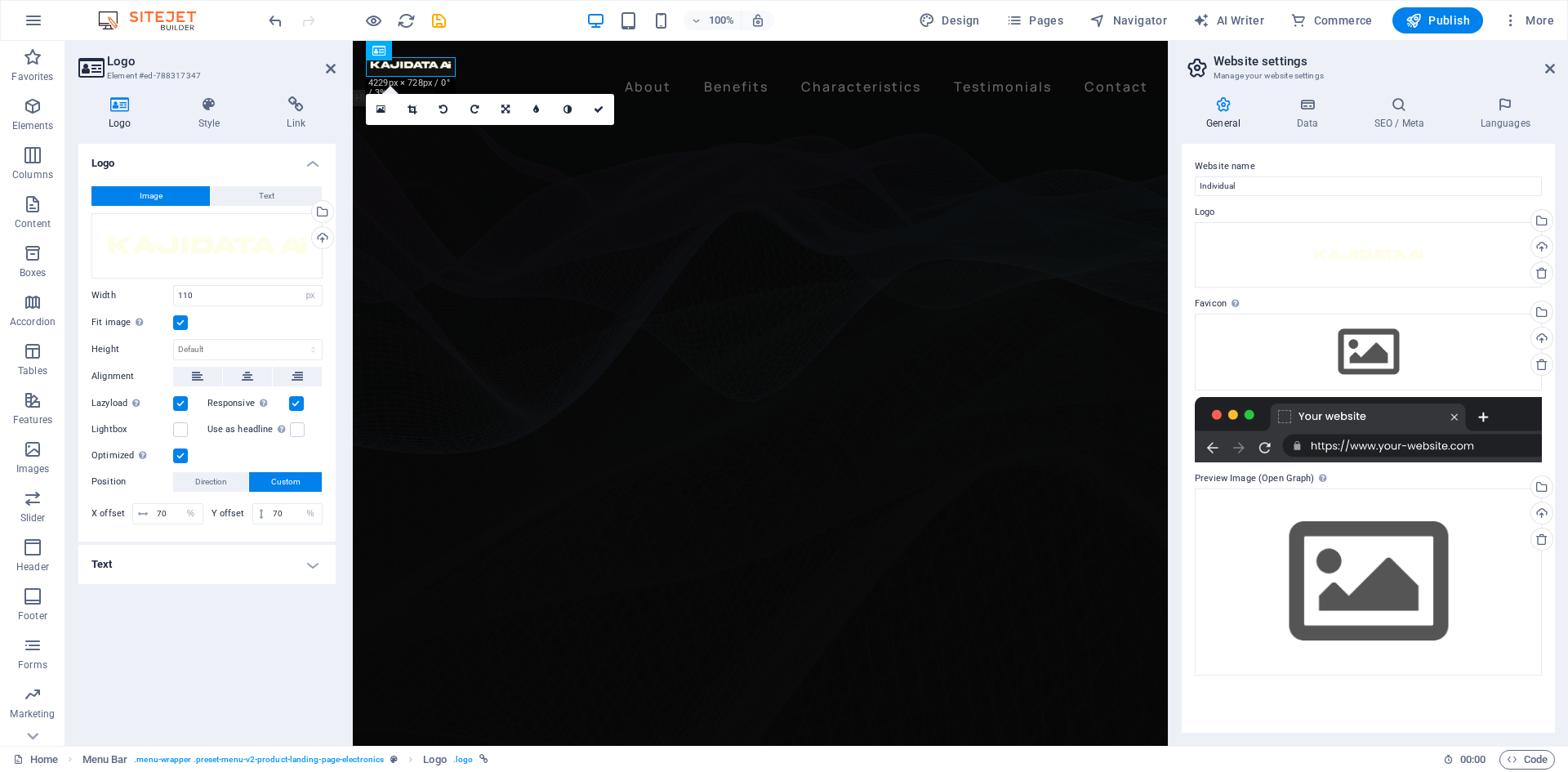 click on "Text" at bounding box center [207, 564] 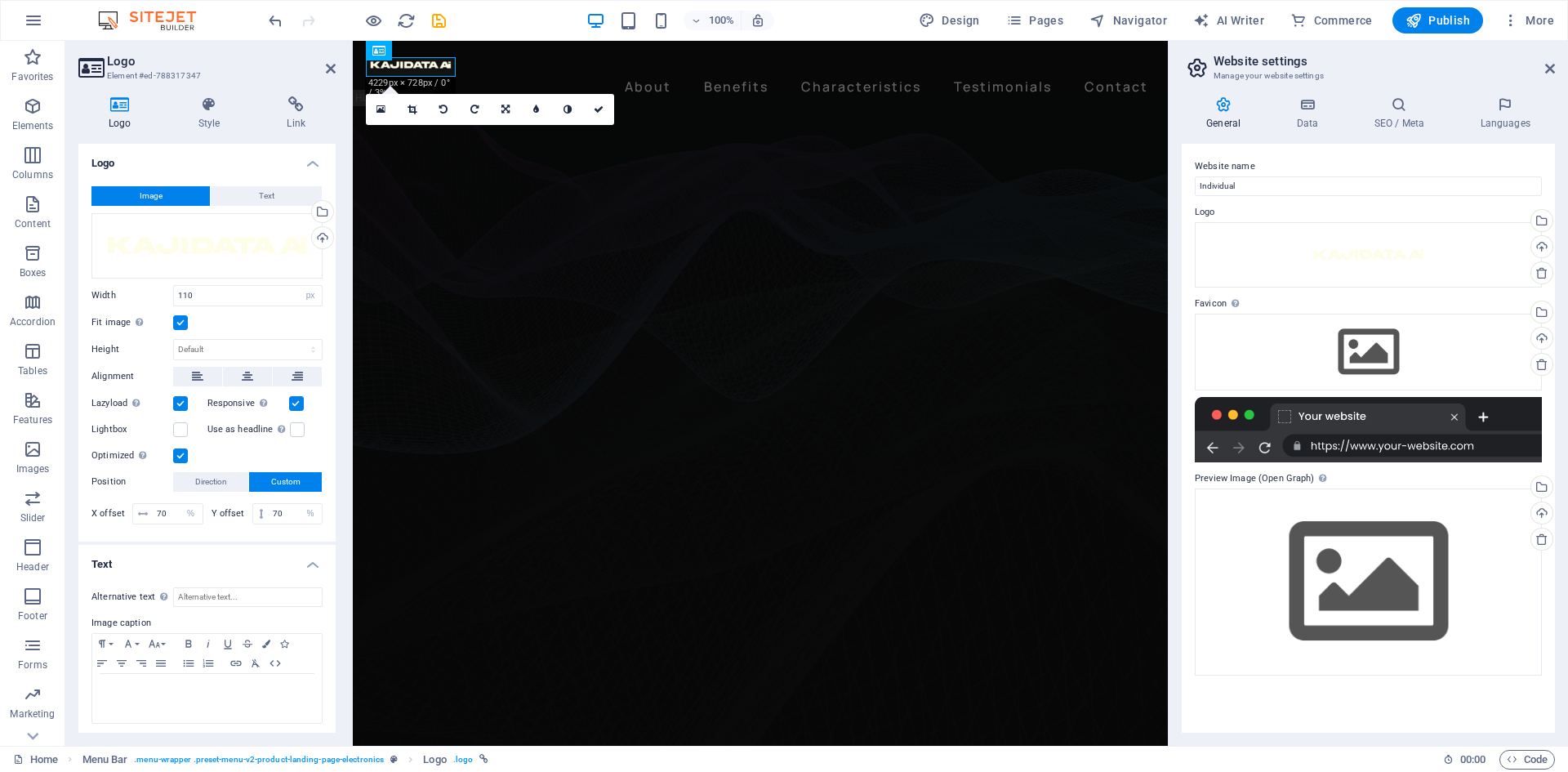 click on "Text" at bounding box center [207, 560] 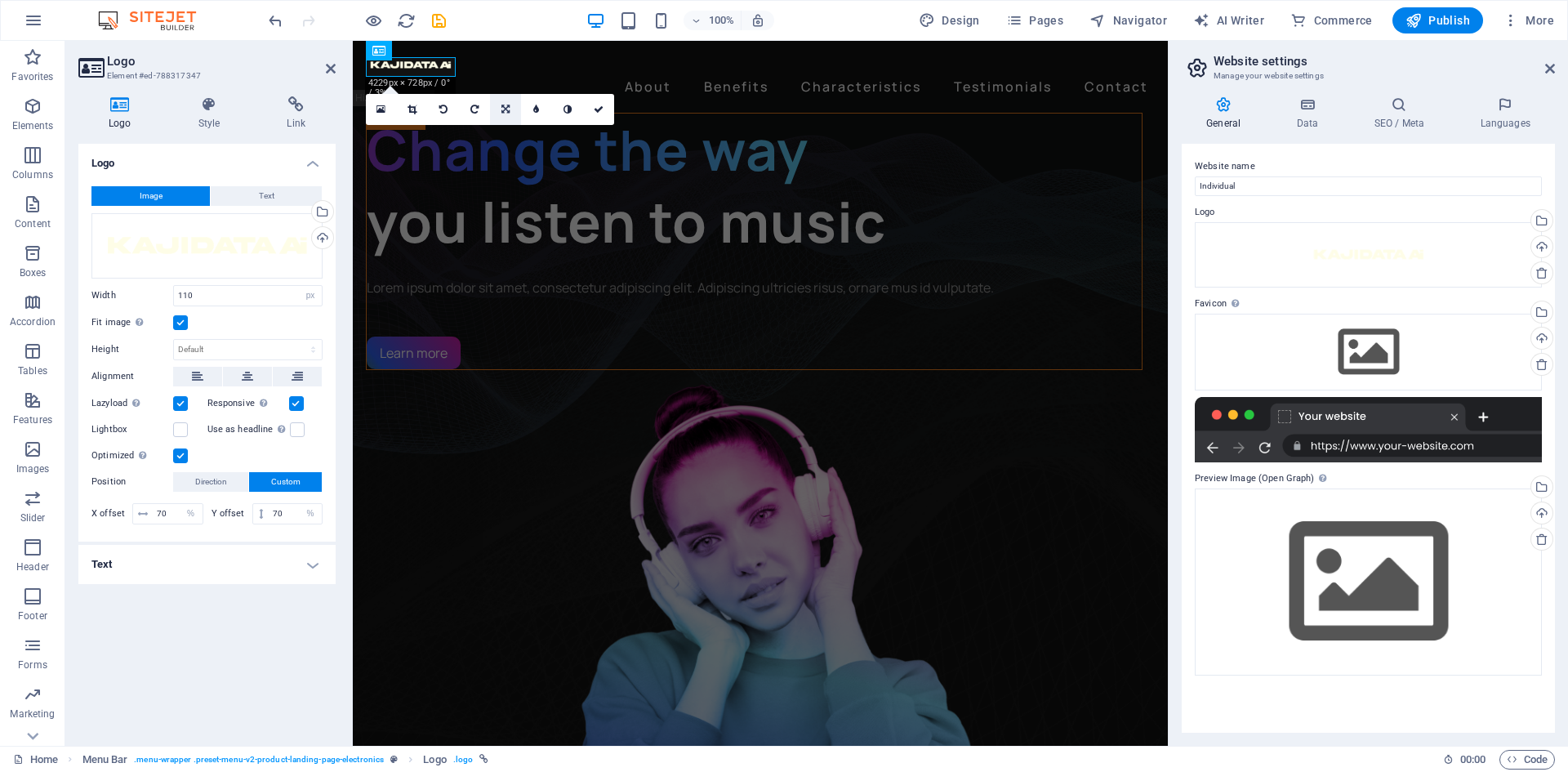 click at bounding box center (506, 109) 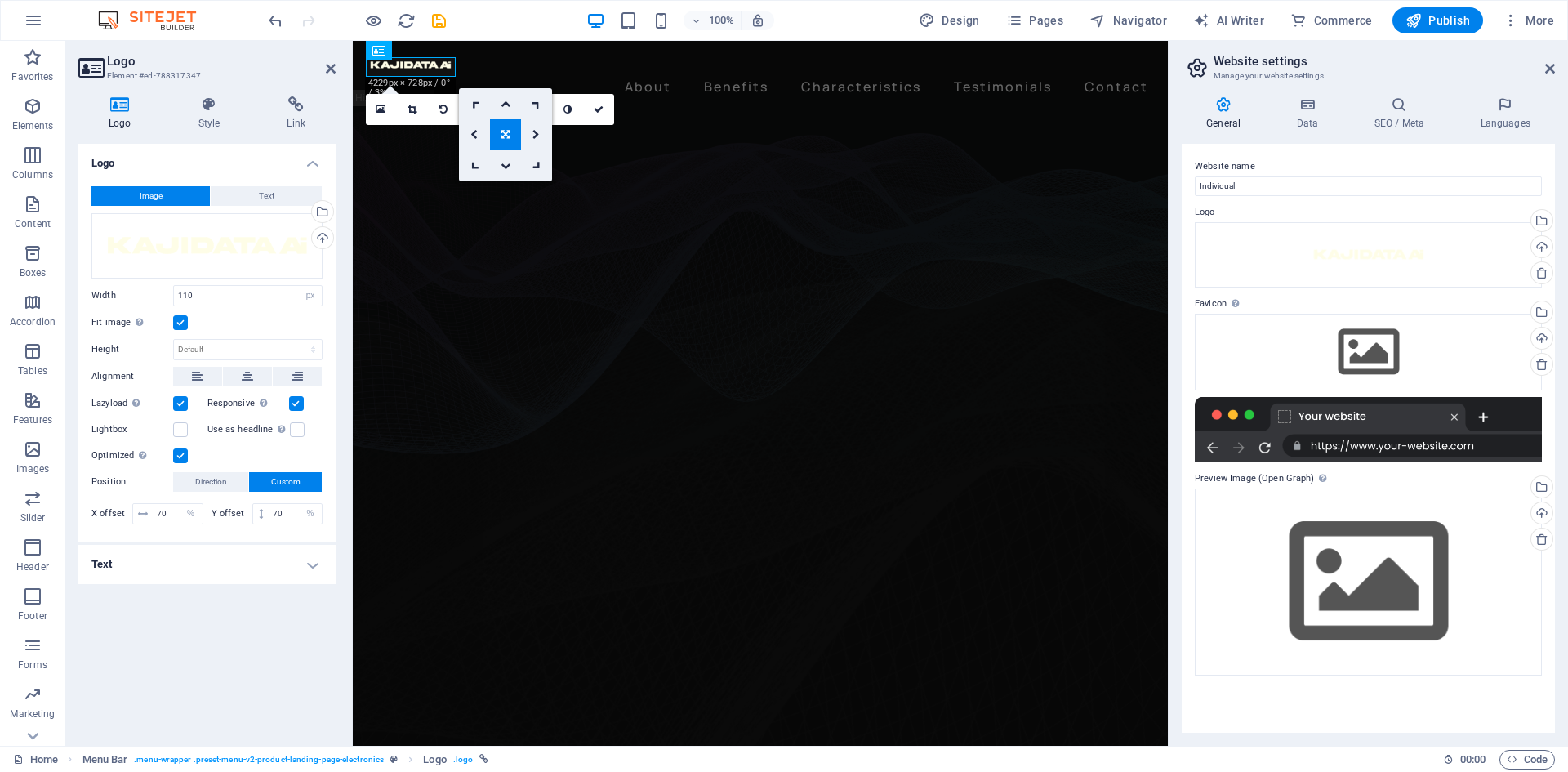 click at bounding box center (506, 135) 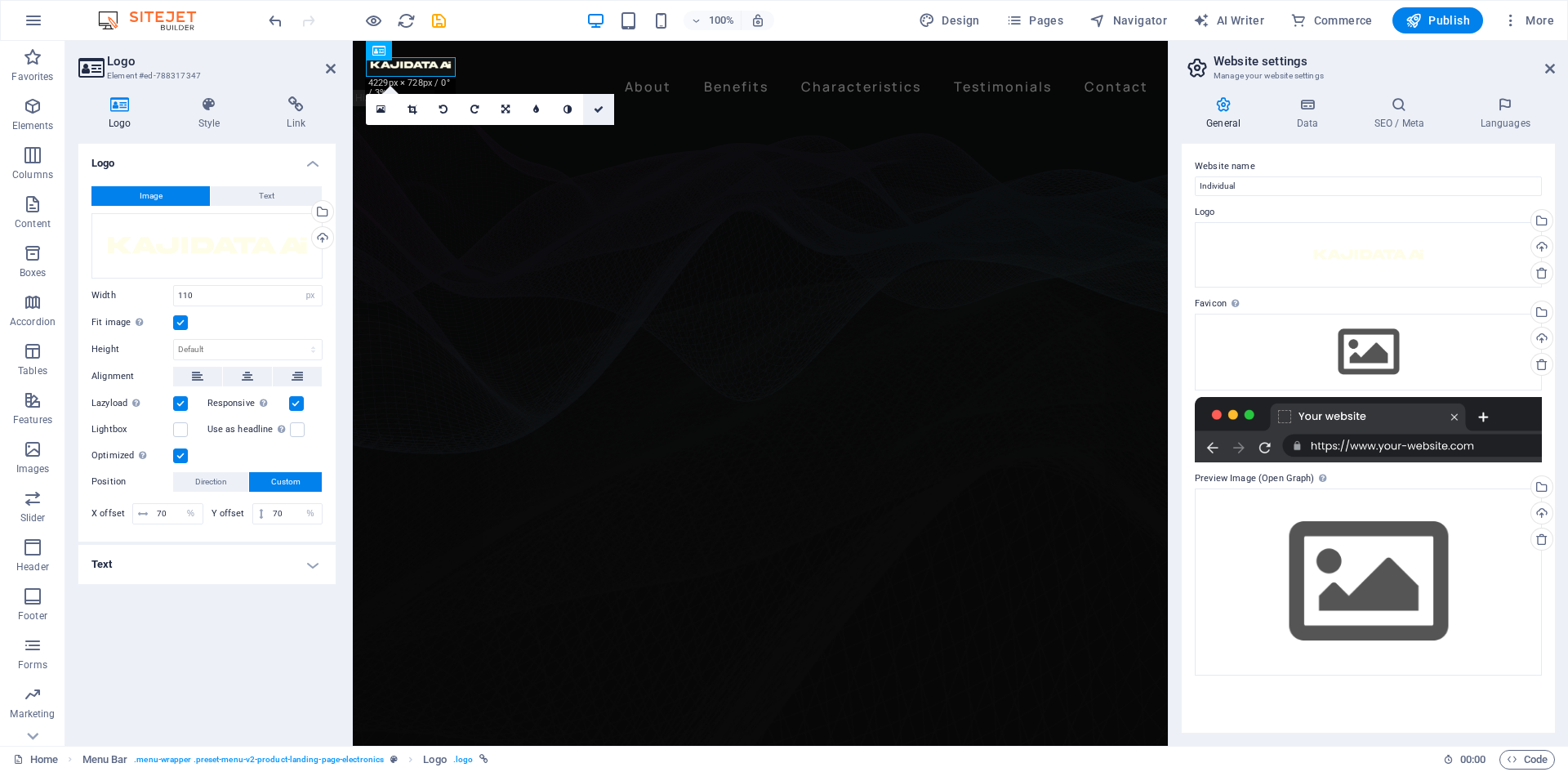 click at bounding box center [599, 109] 